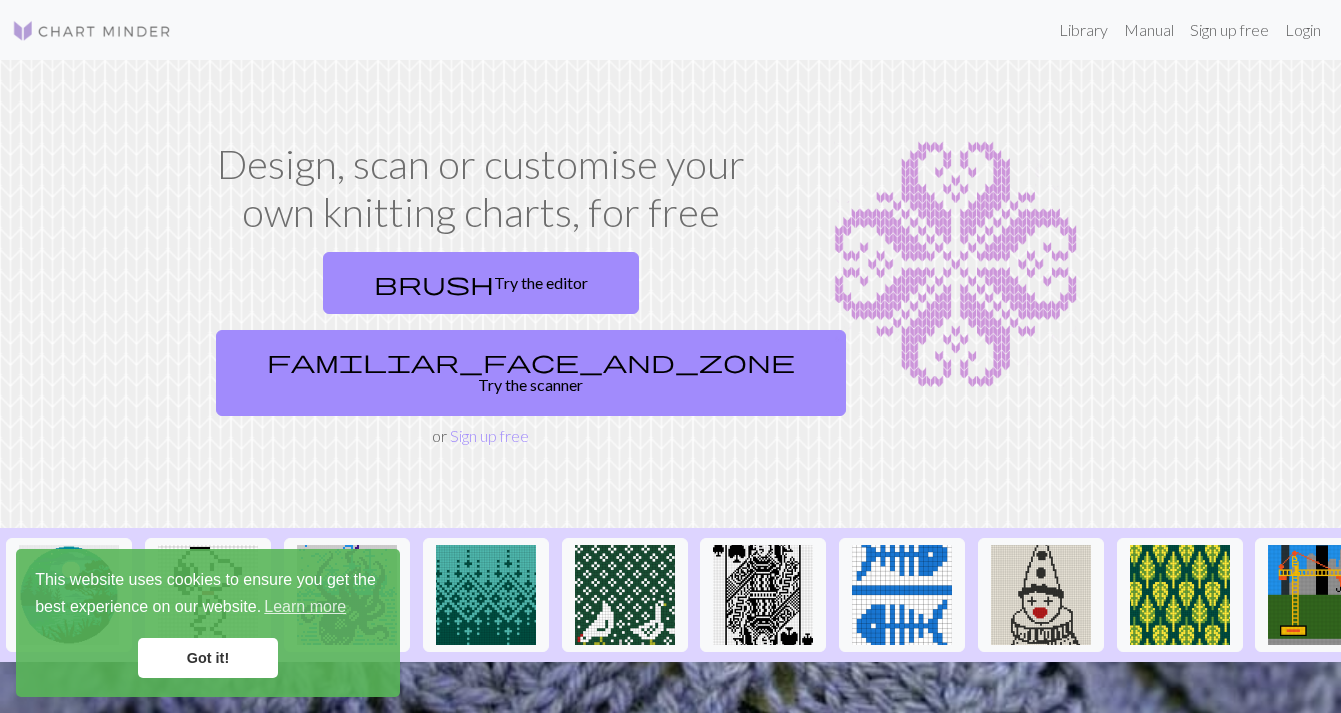 scroll, scrollTop: 0, scrollLeft: 0, axis: both 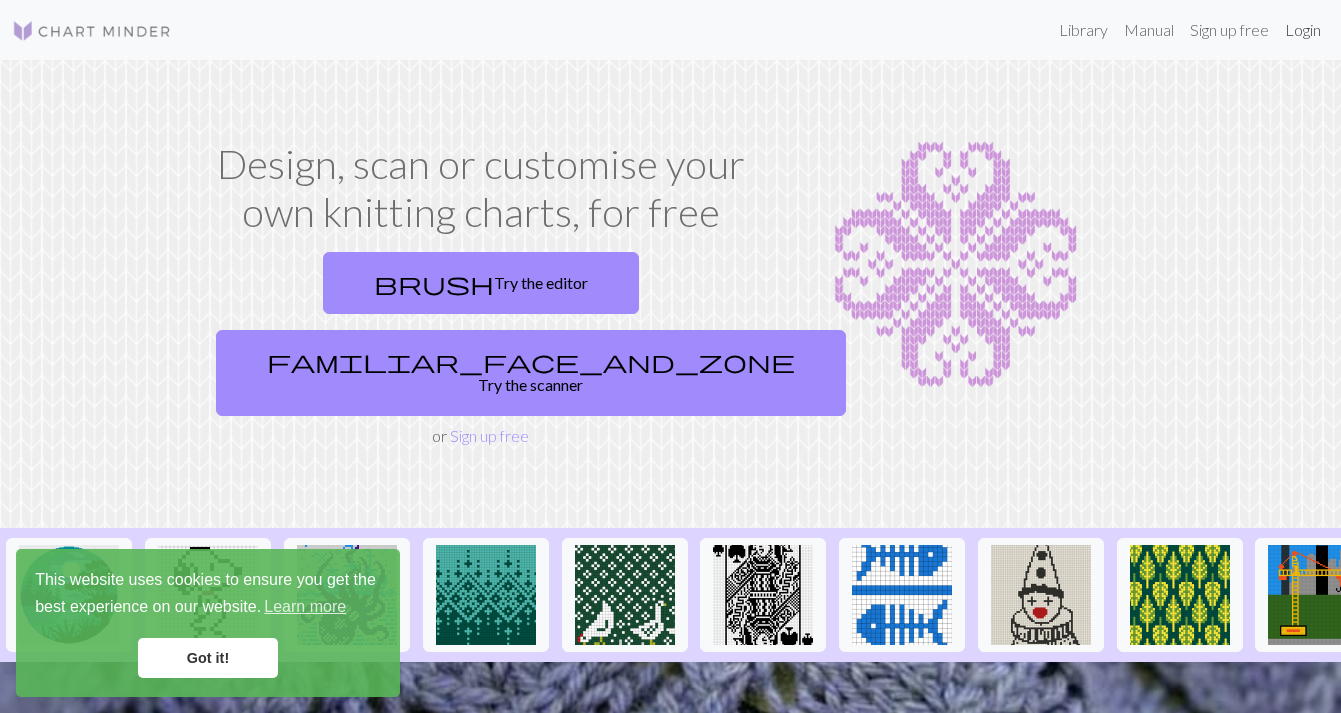 click on "Login" at bounding box center [1303, 30] 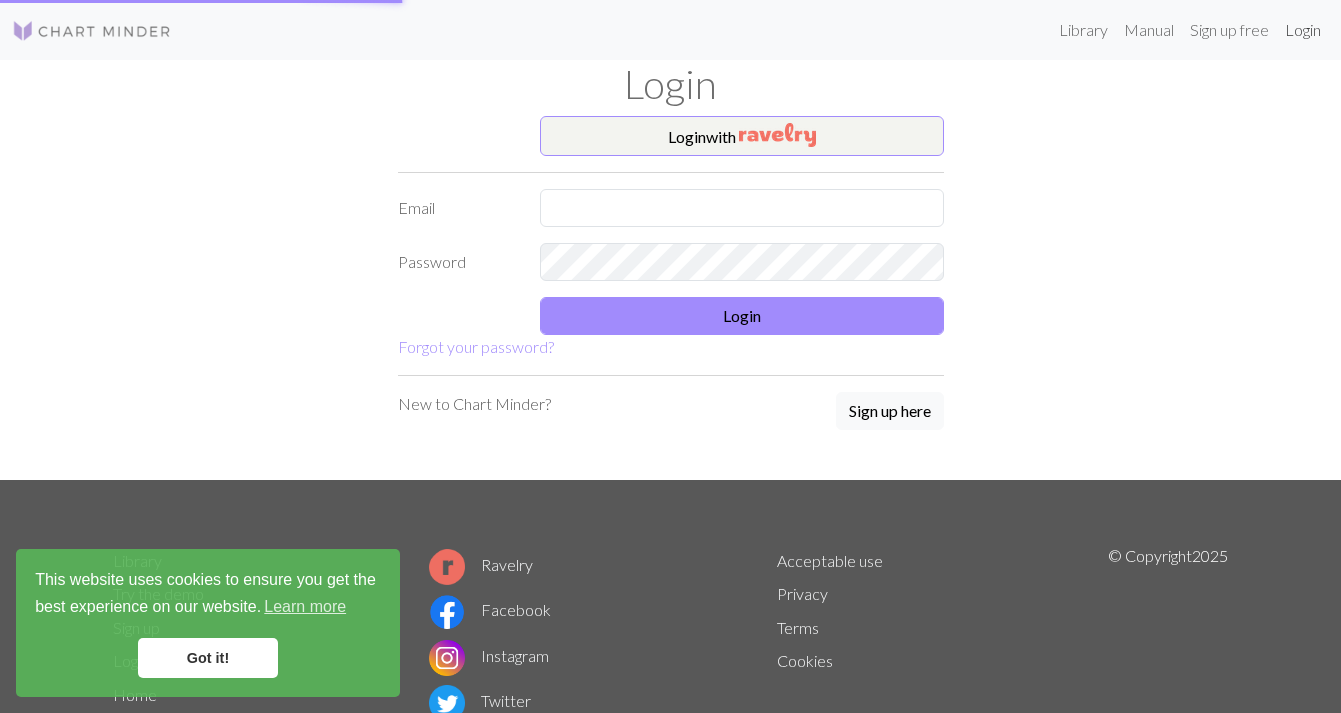 type on "[EMAIL]" 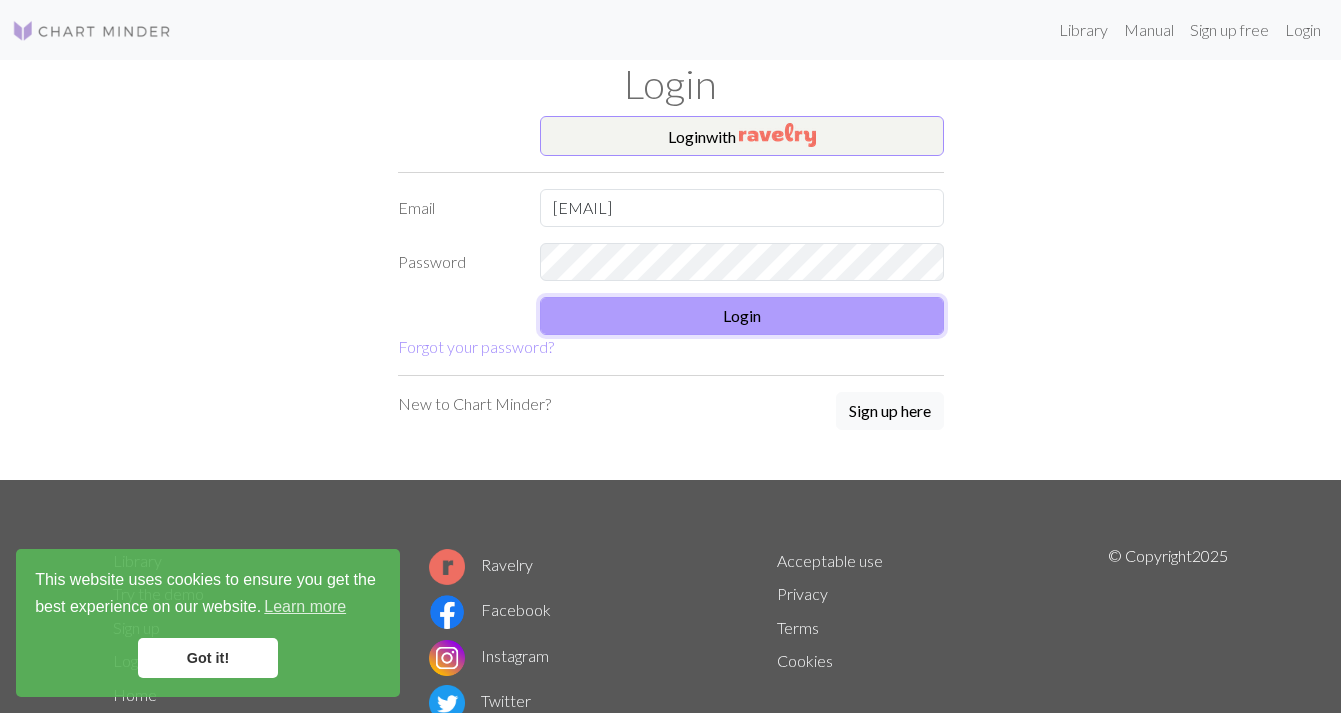 click on "Login" at bounding box center [742, 316] 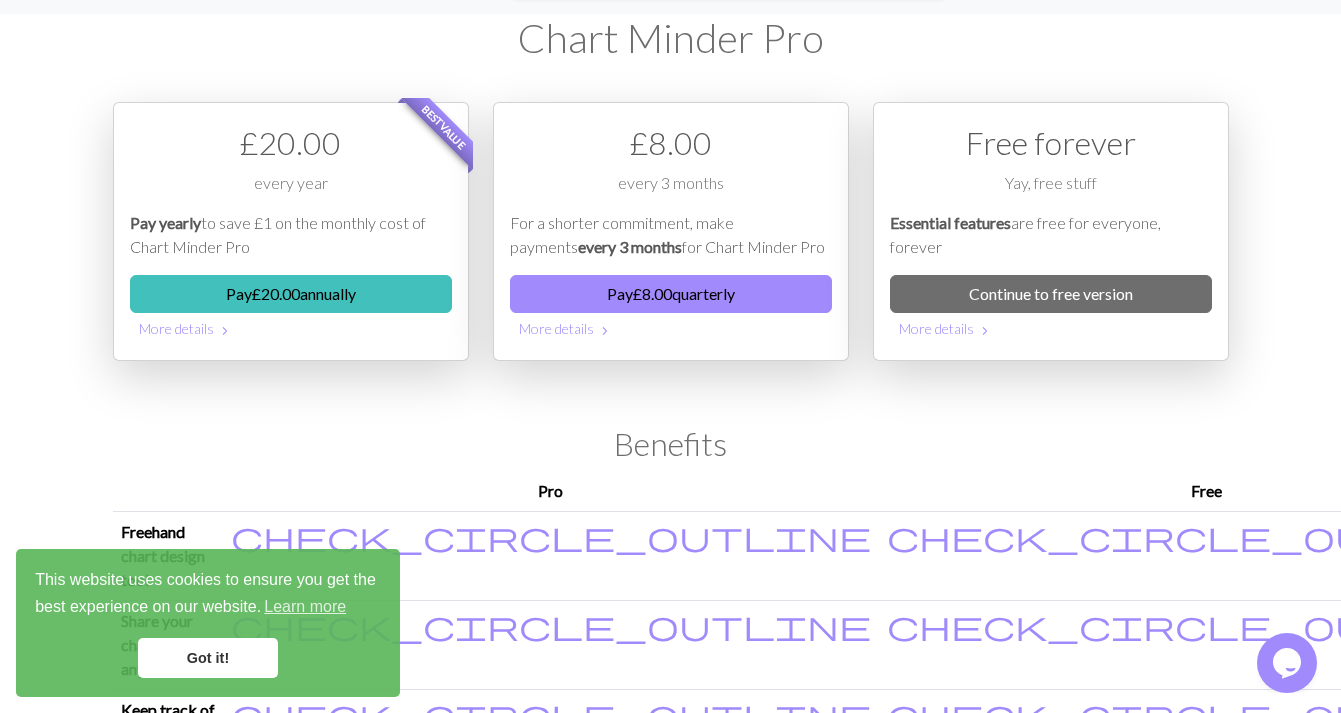 scroll, scrollTop: 50, scrollLeft: 0, axis: vertical 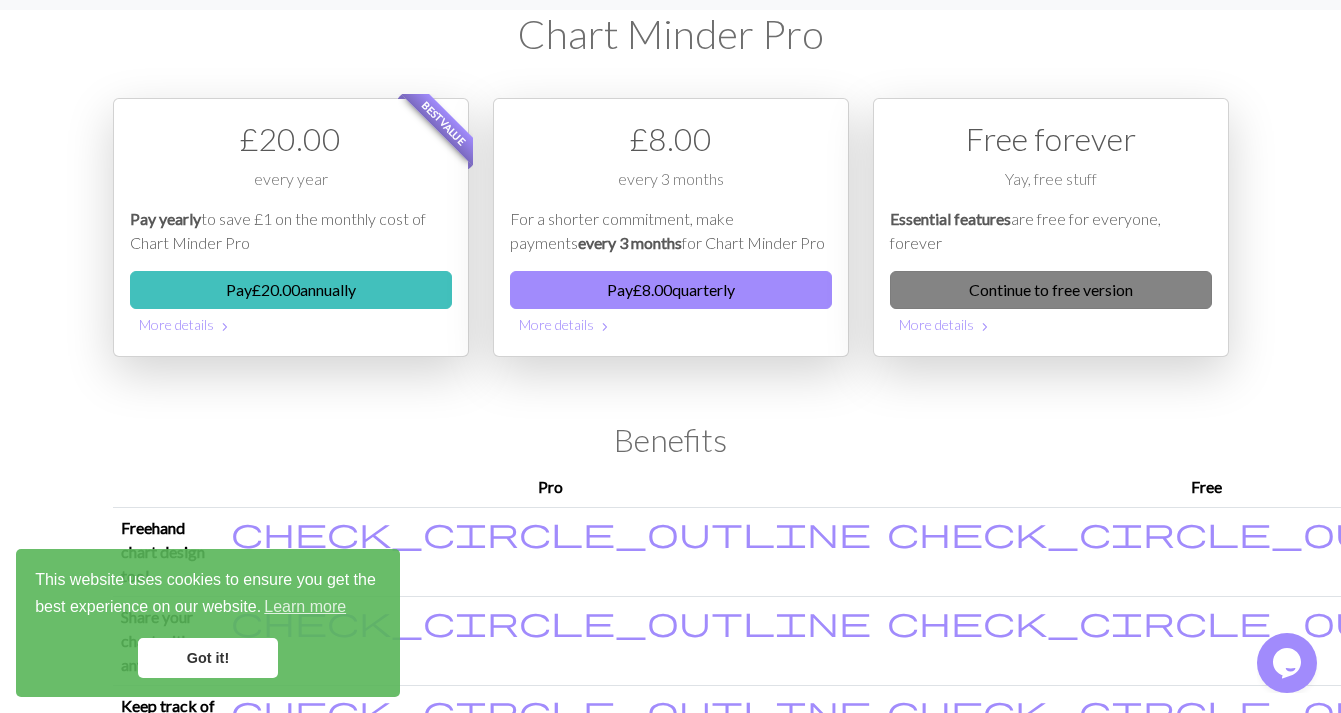 click on "Continue to free version" at bounding box center (1051, 290) 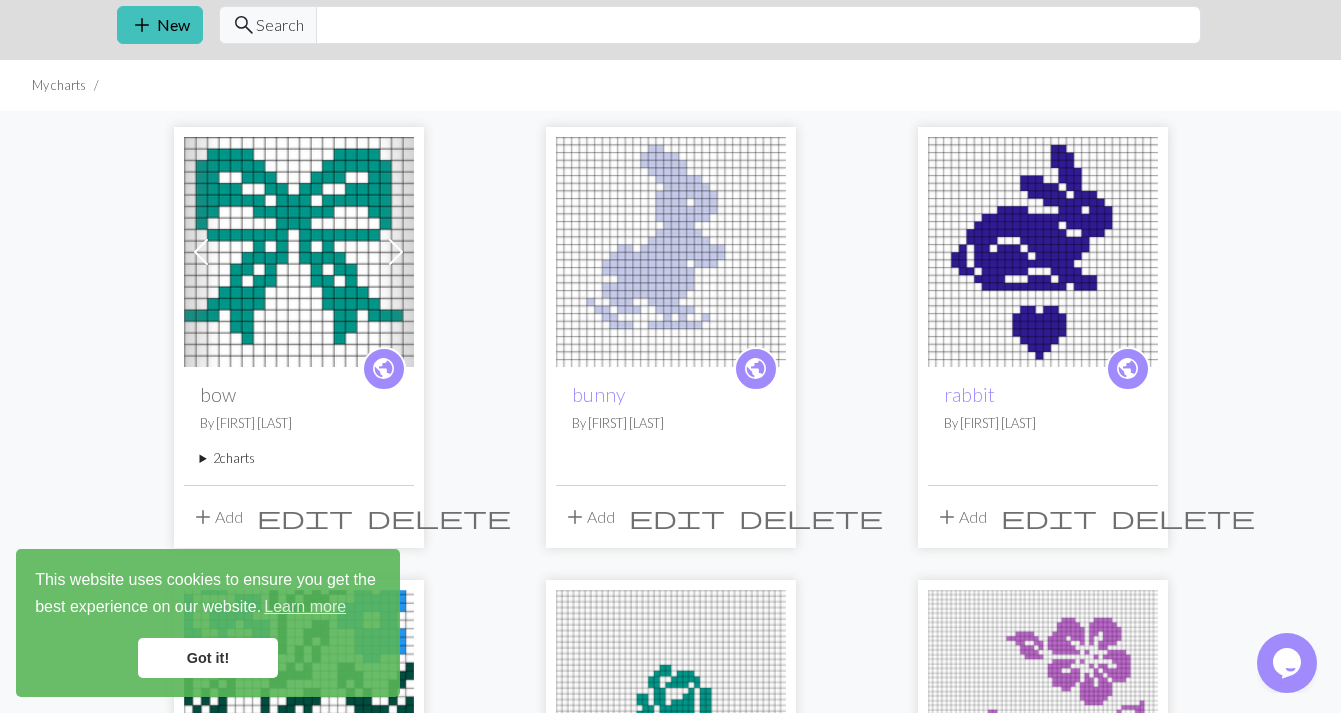 scroll, scrollTop: 68, scrollLeft: 0, axis: vertical 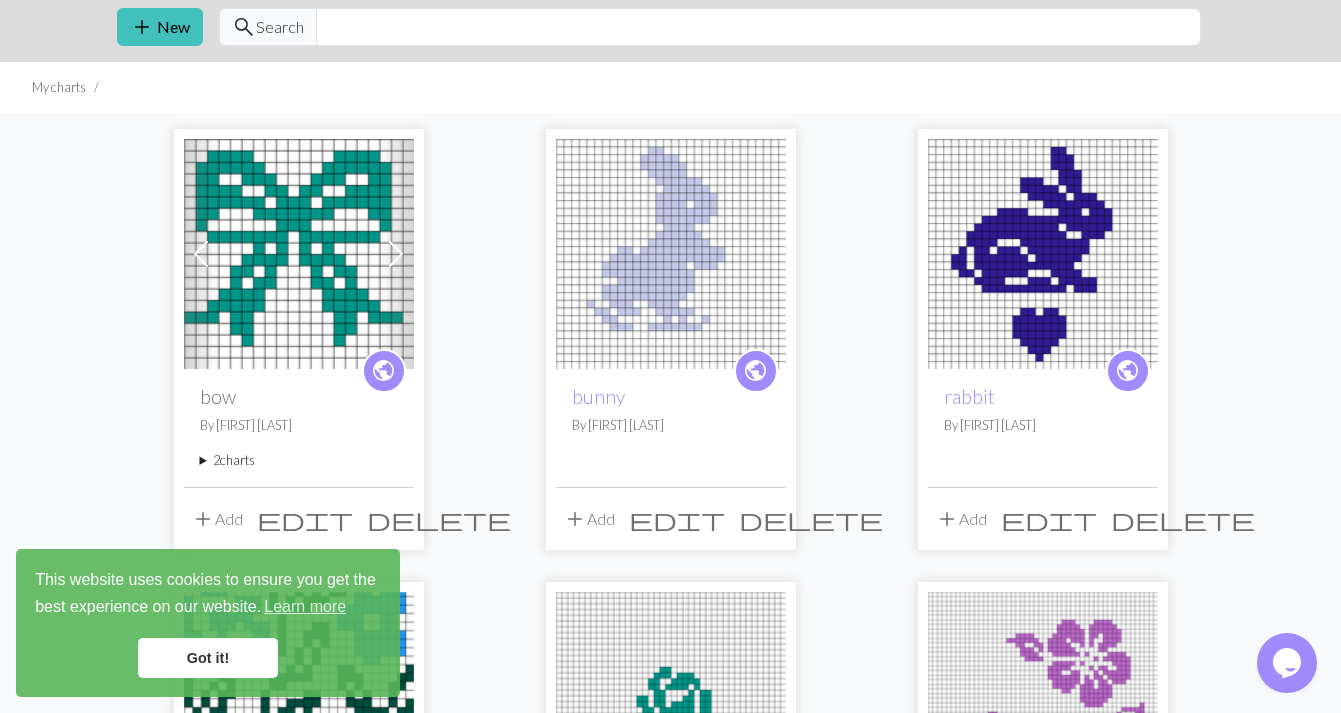click on "Got it!" at bounding box center (208, 658) 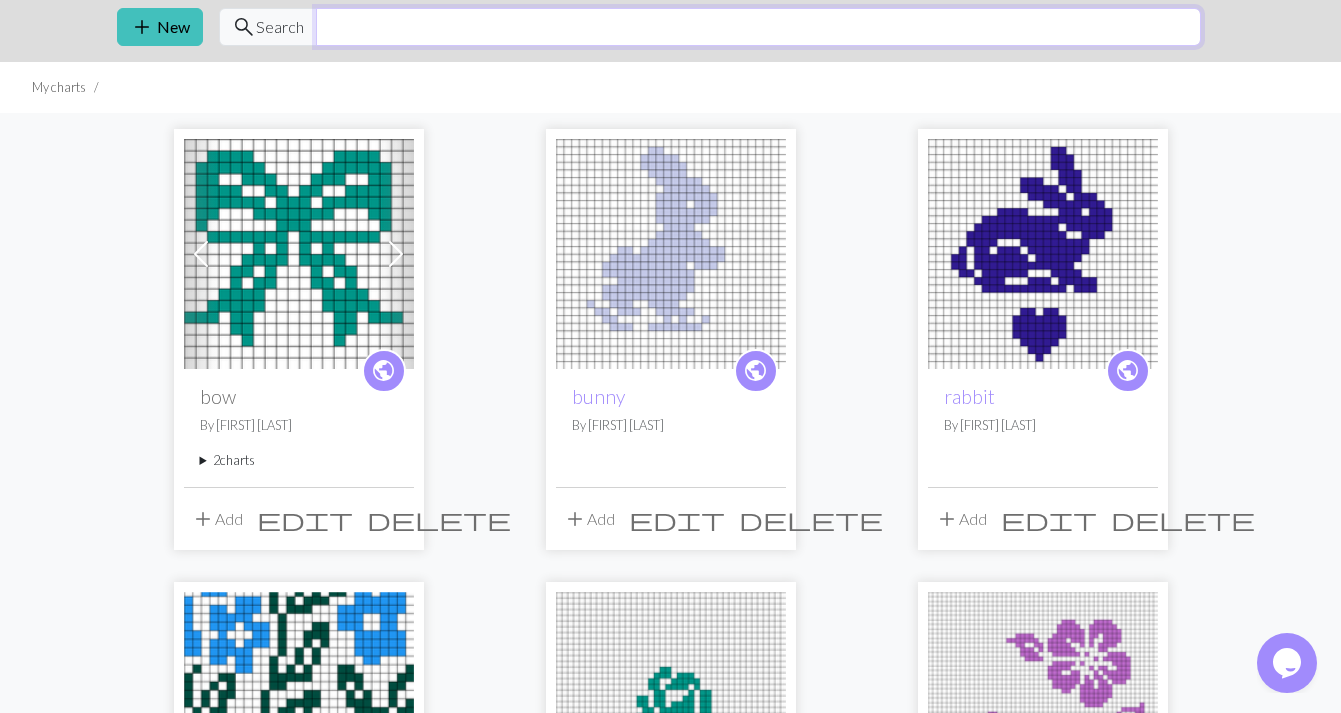 click at bounding box center (758, 27) 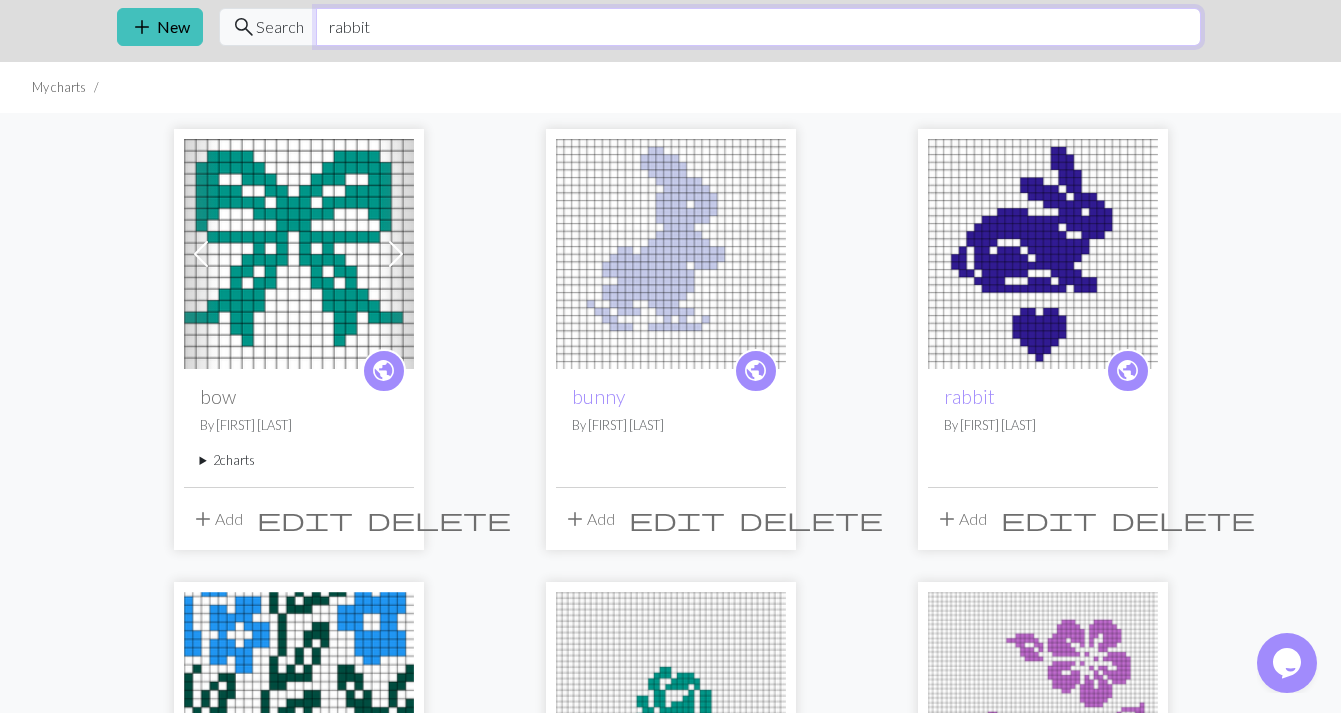 type on "rabbit" 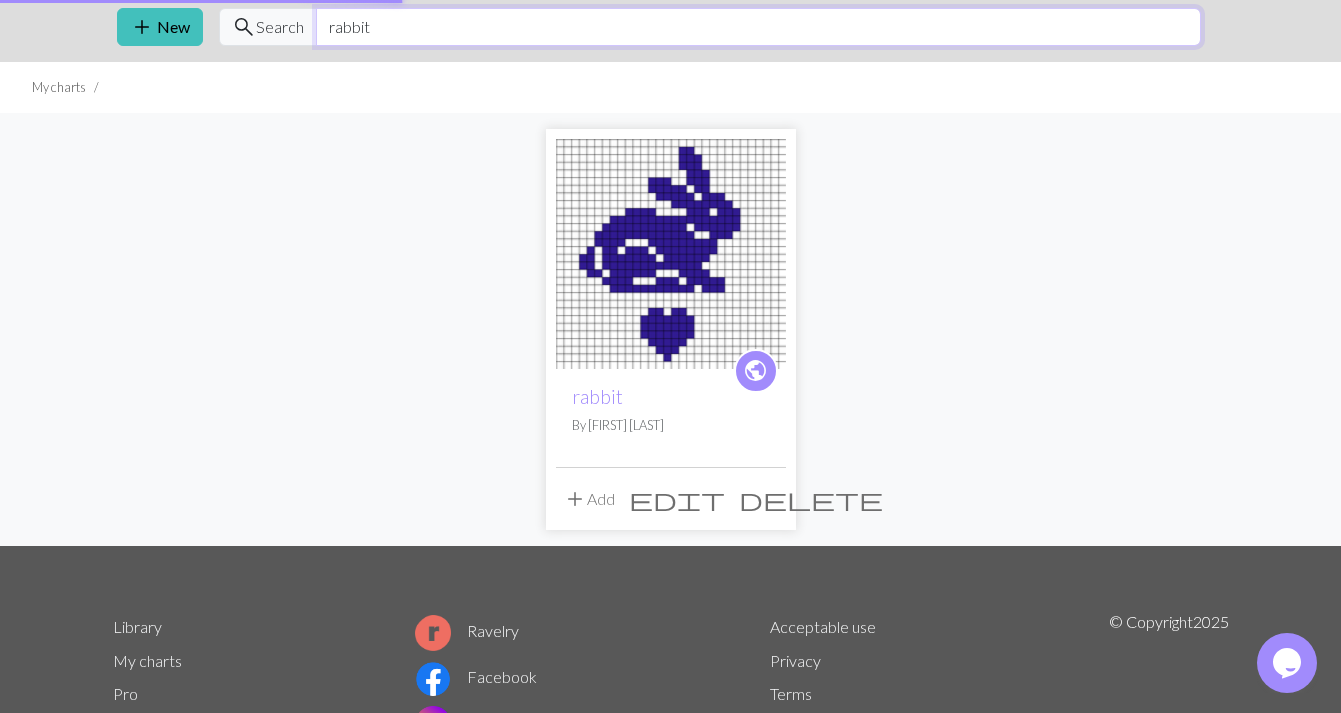 scroll, scrollTop: 0, scrollLeft: 0, axis: both 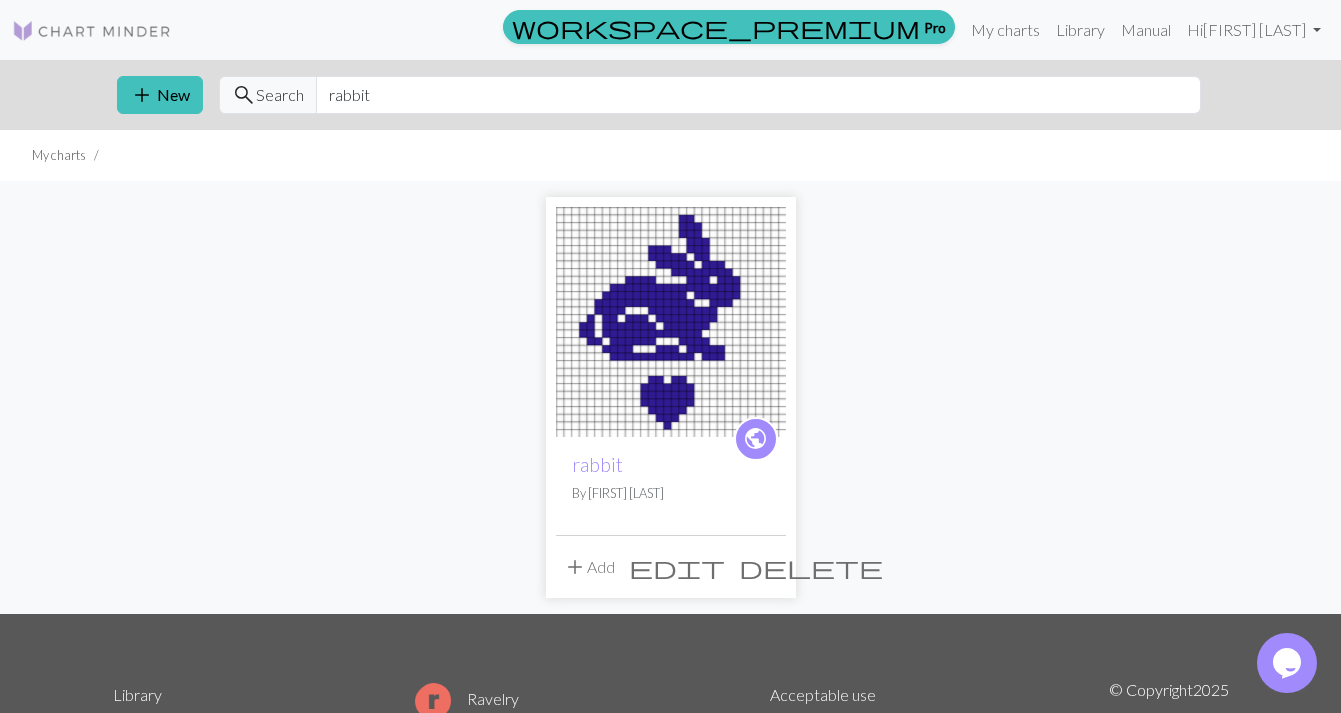 click on "search" at bounding box center [244, 95] 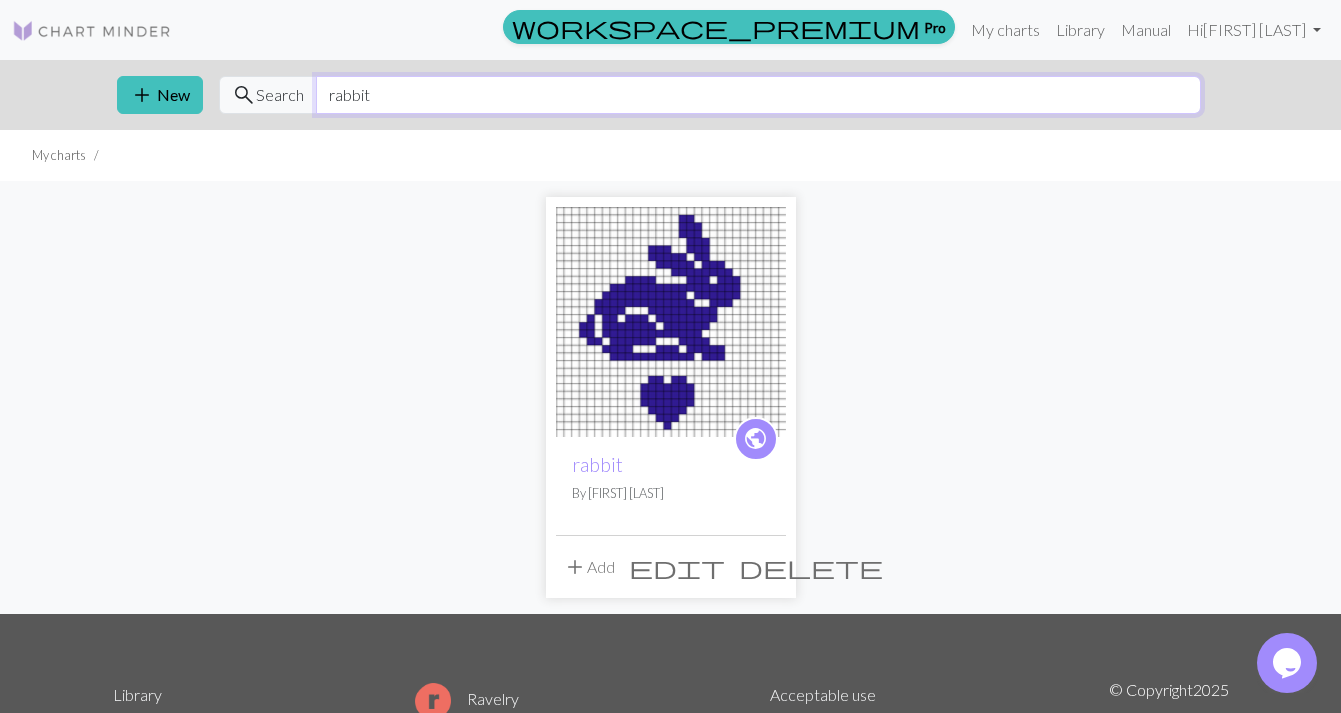 click on "rabbit" at bounding box center (758, 95) 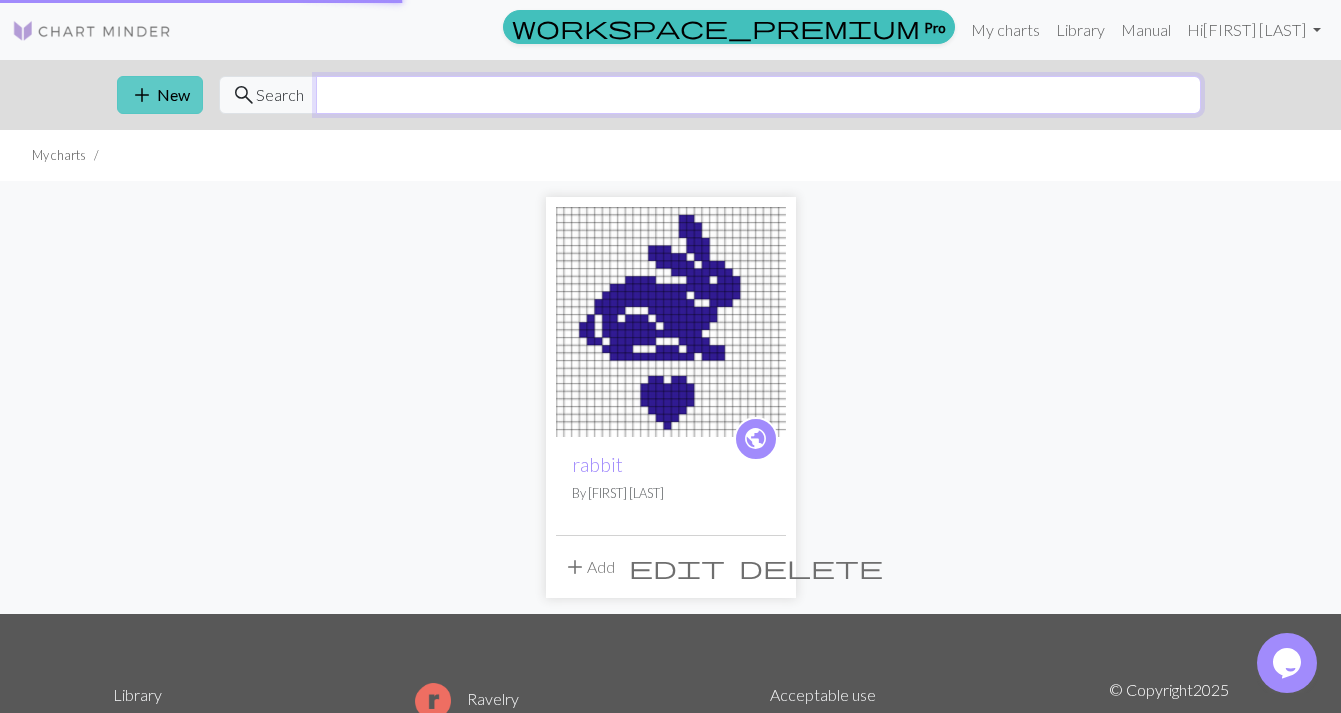 type 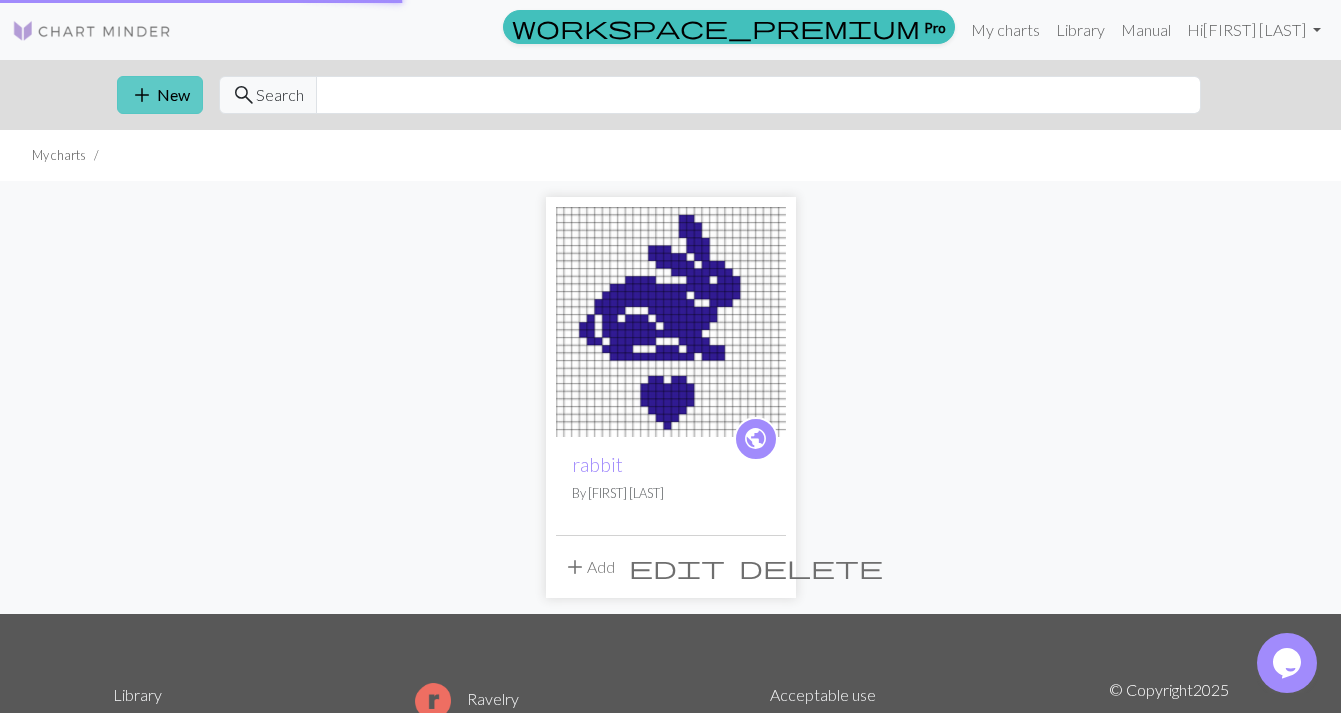 click on "add   New" at bounding box center [160, 95] 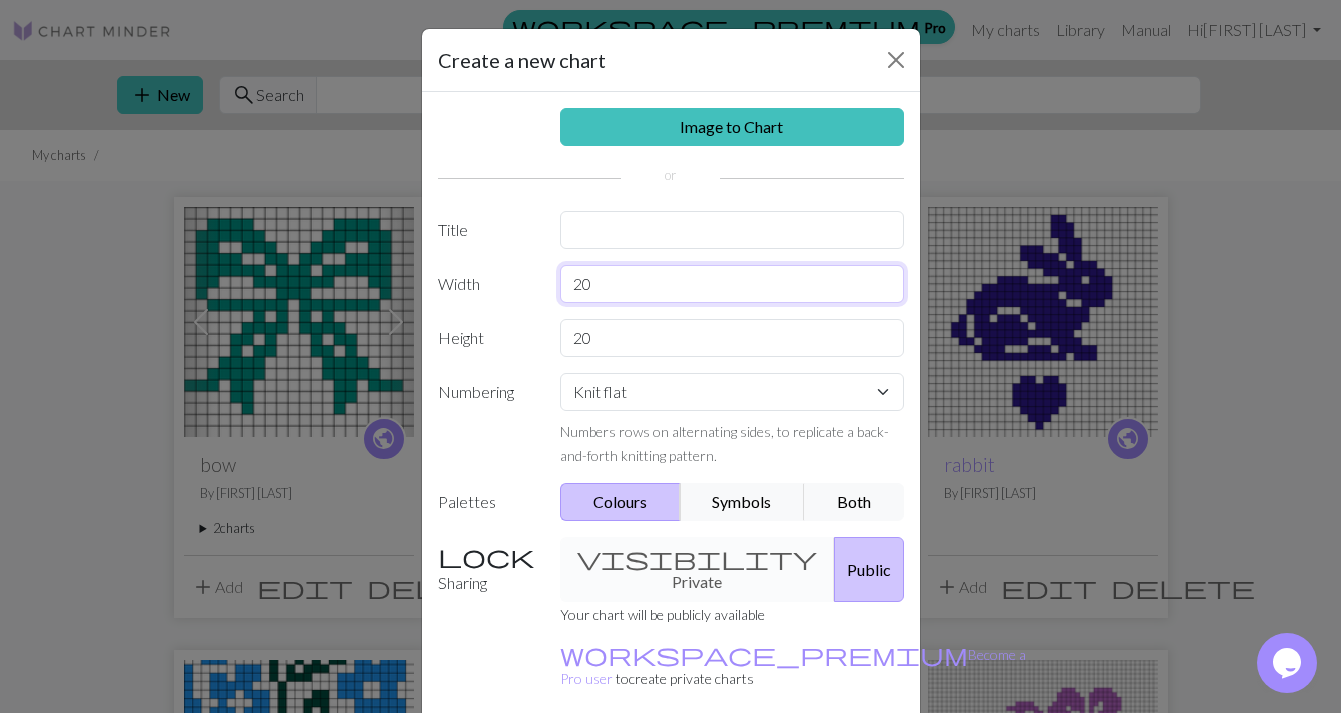 drag, startPoint x: 598, startPoint y: 295, endPoint x: 502, endPoint y: 267, distance: 100 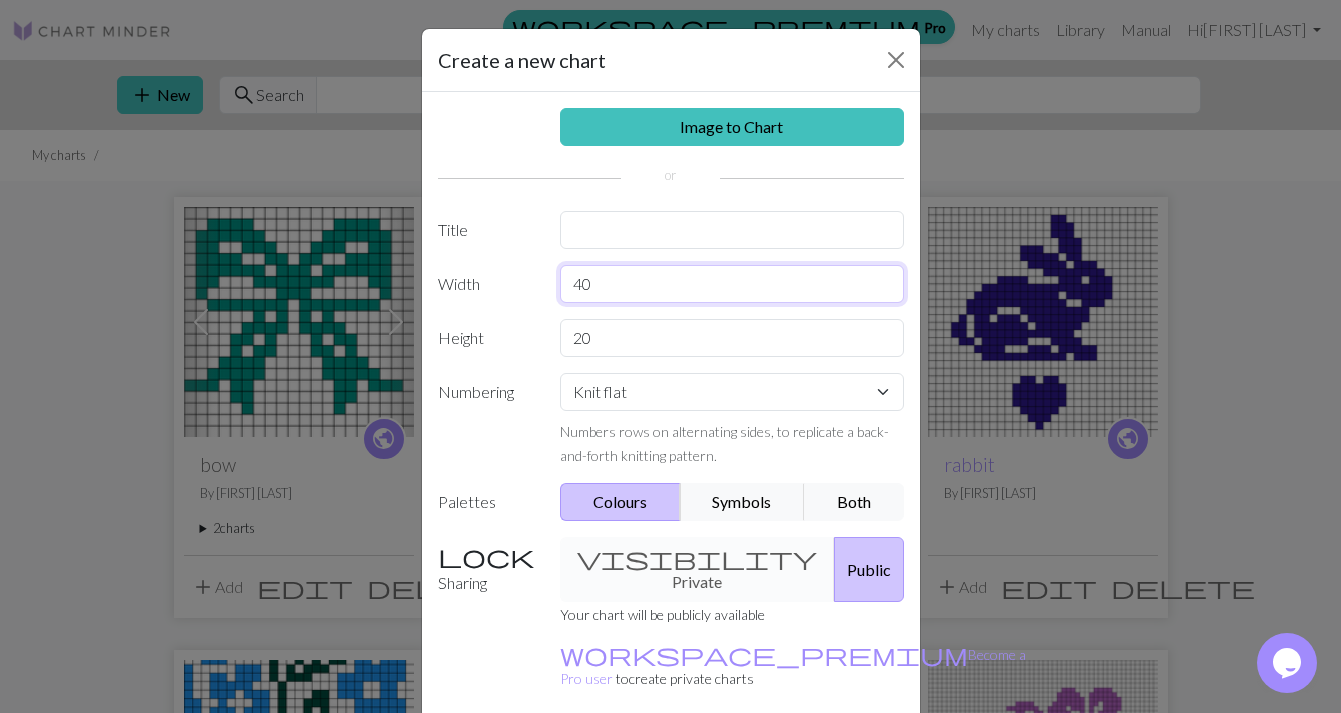 type on "40" 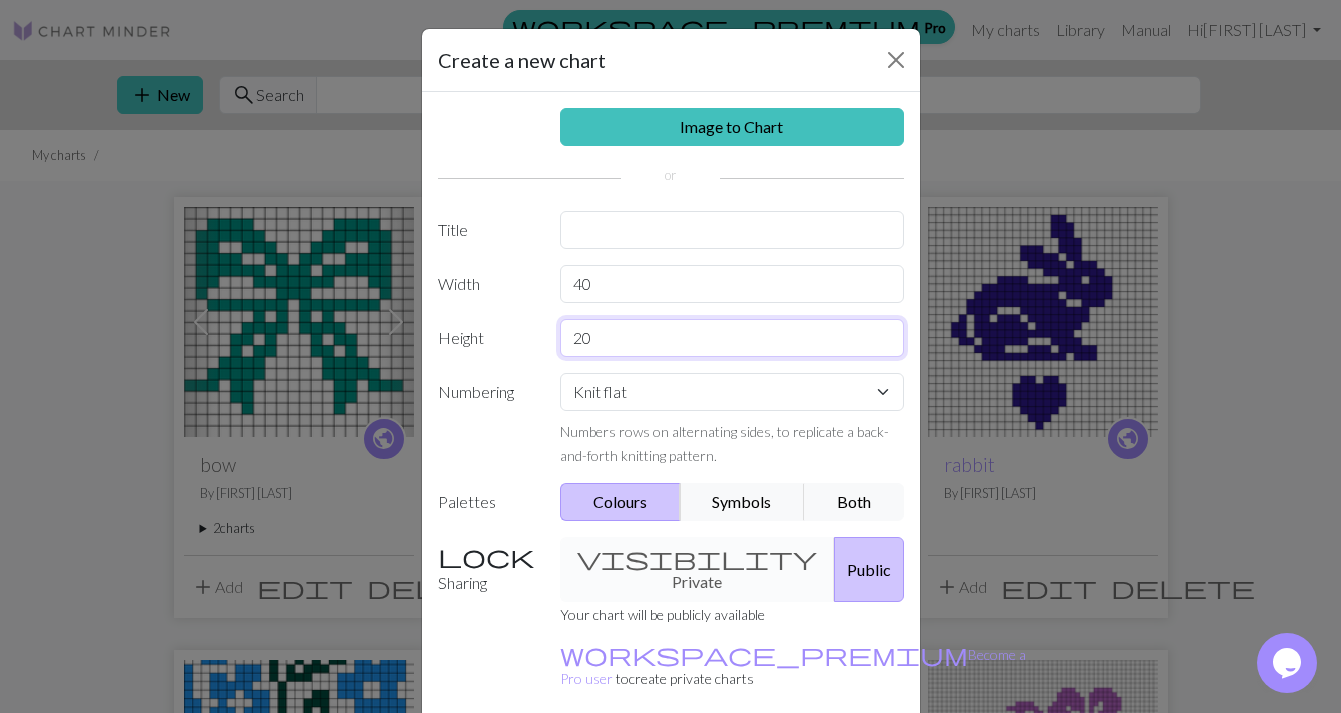 drag, startPoint x: 610, startPoint y: 333, endPoint x: 494, endPoint y: 330, distance: 116.03879 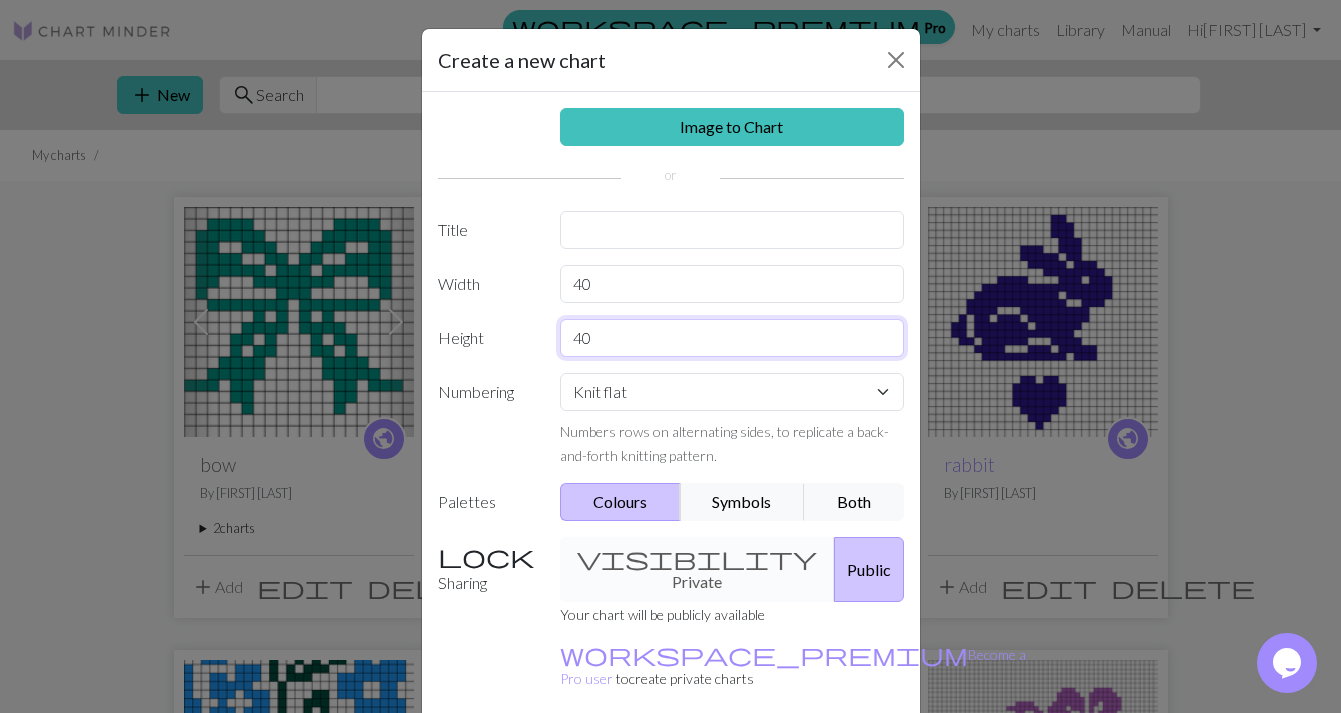 scroll, scrollTop: 77, scrollLeft: 0, axis: vertical 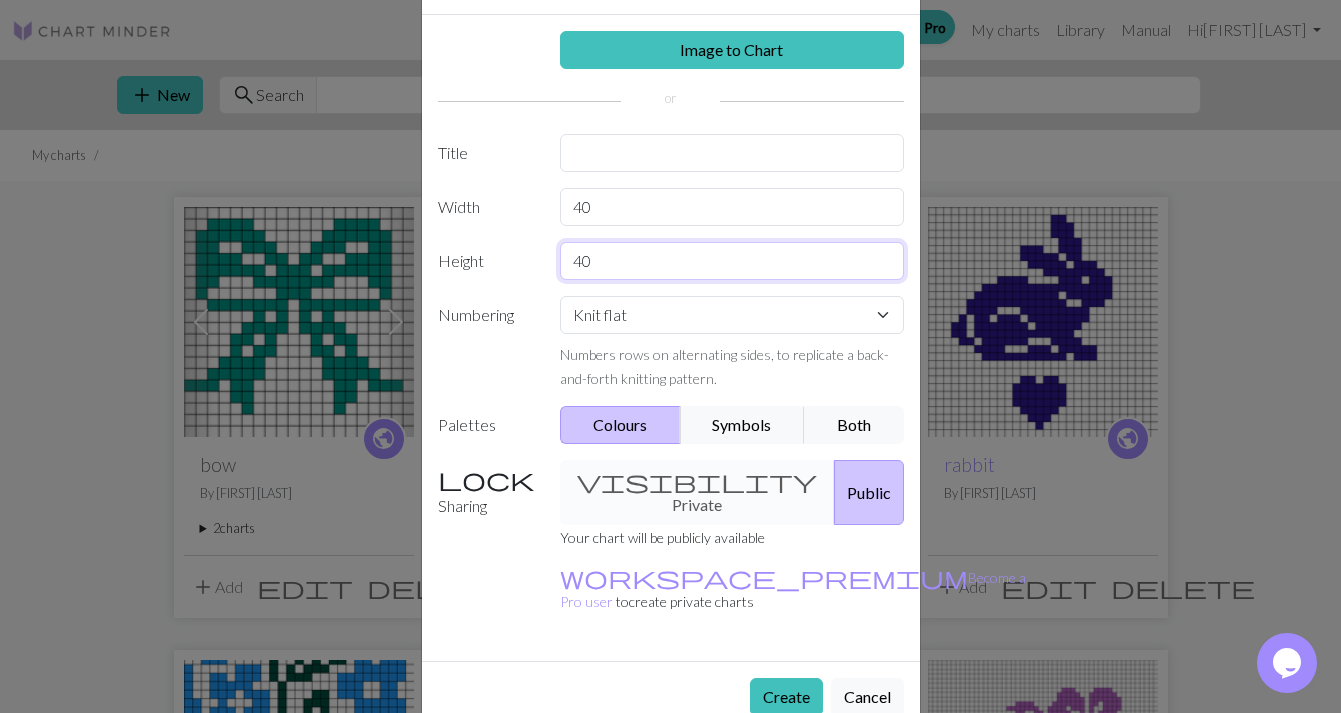 type on "40" 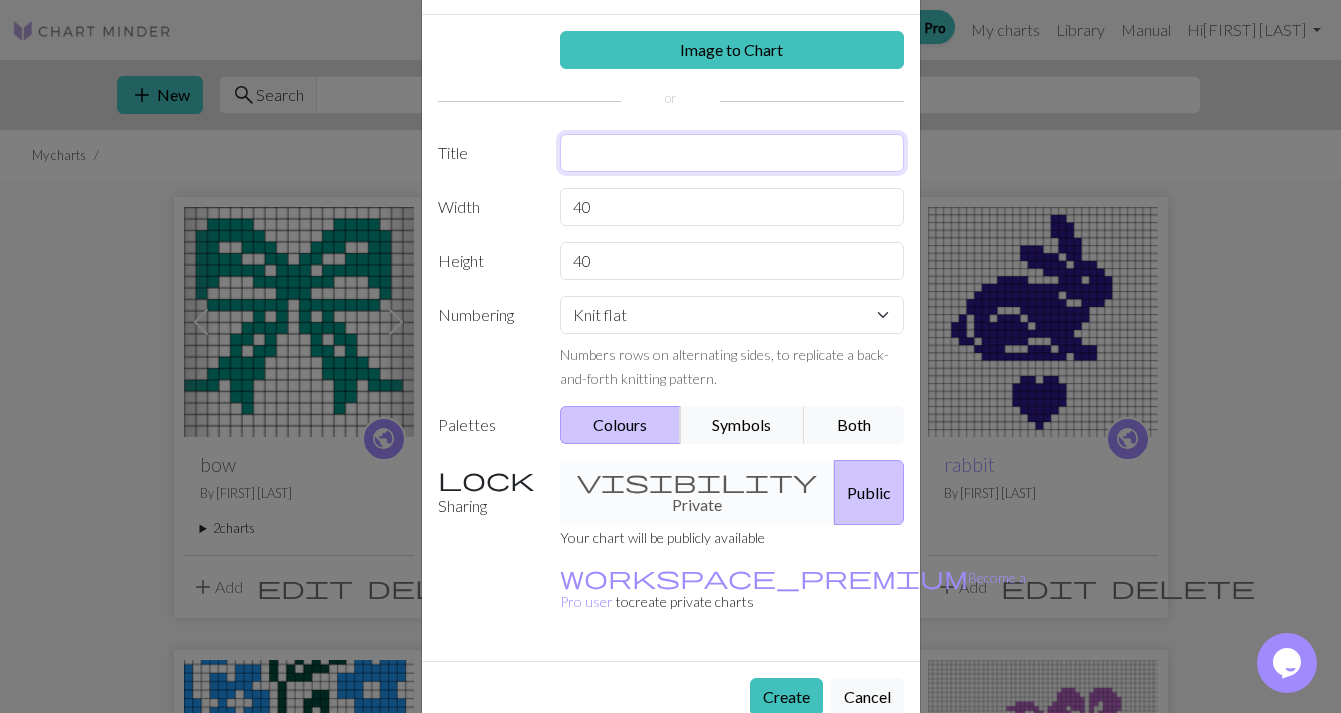 click at bounding box center (732, 153) 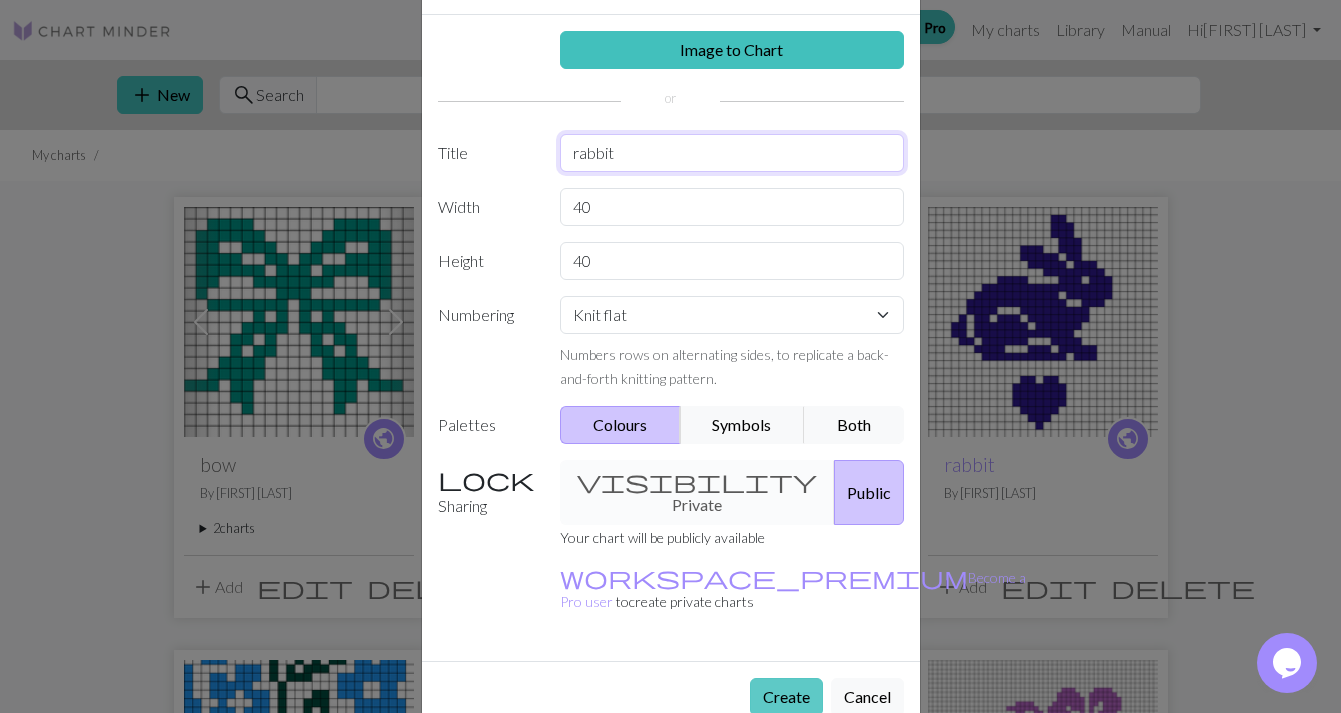 type on "rabbit" 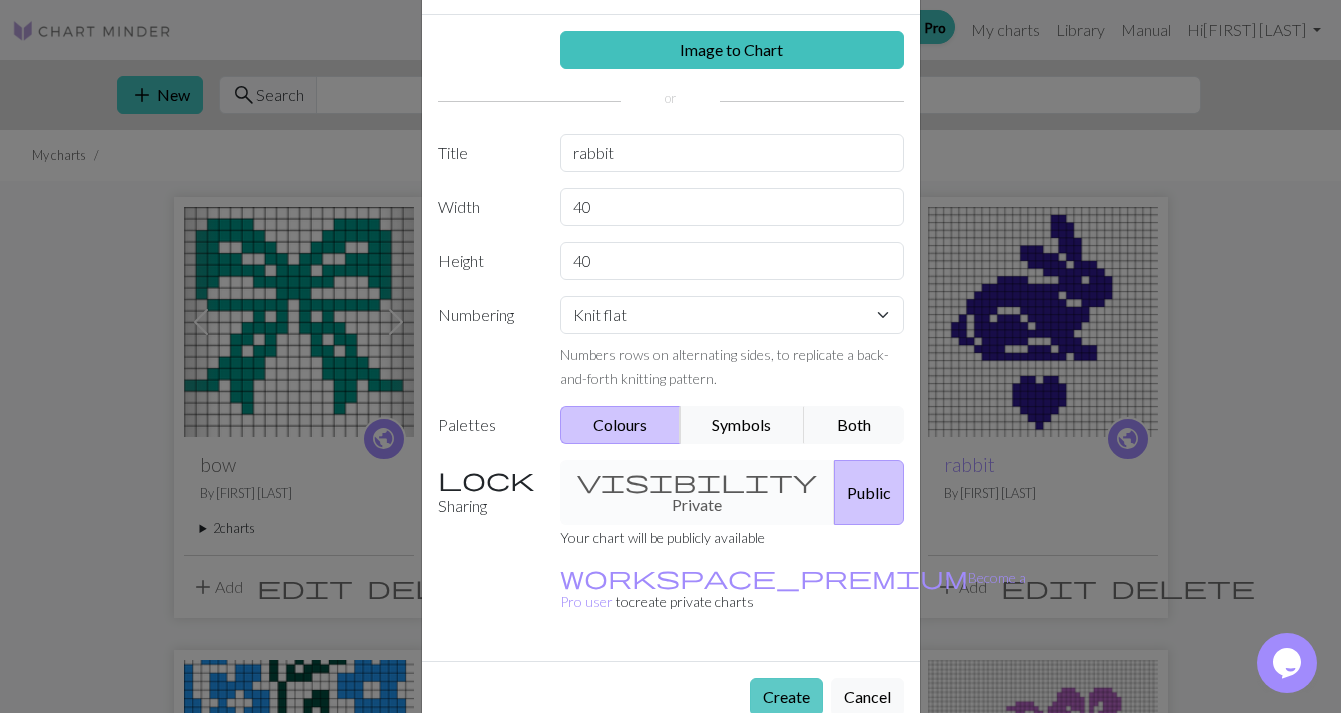 click on "Create" at bounding box center [786, 697] 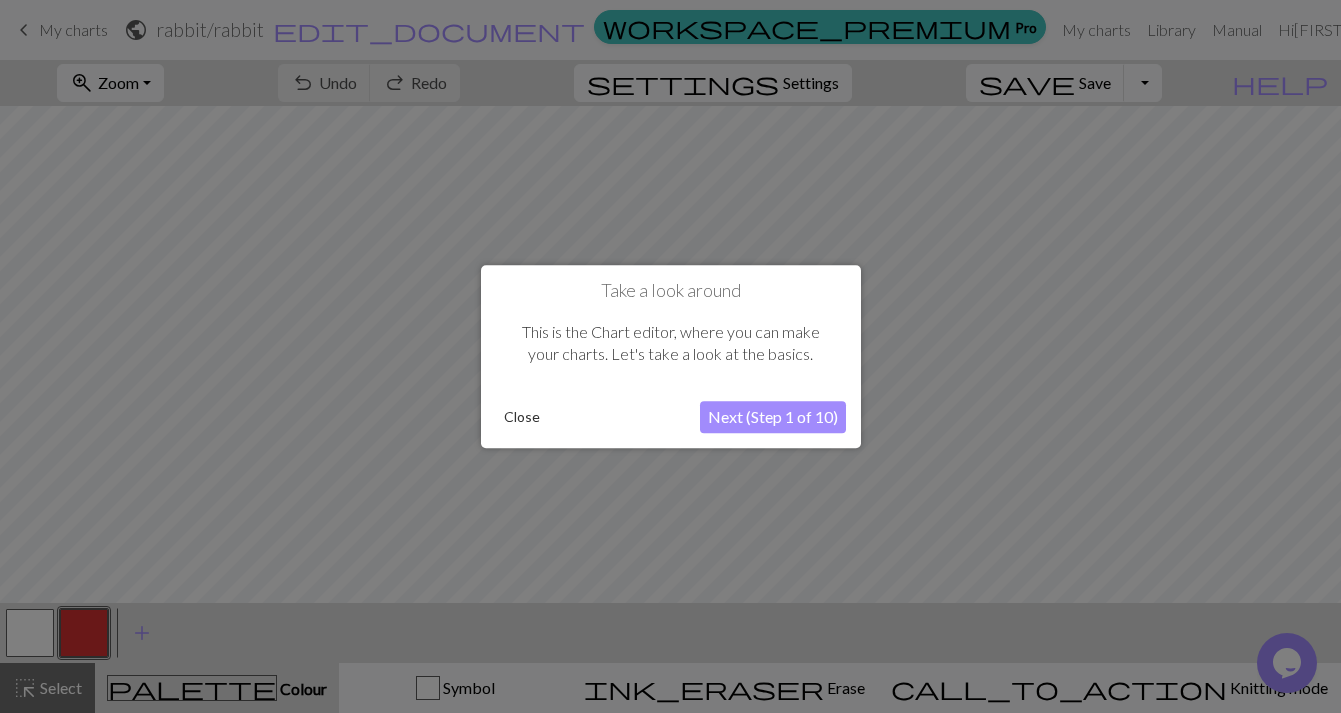 click on "Next (Step 1 of 10)" at bounding box center (773, 417) 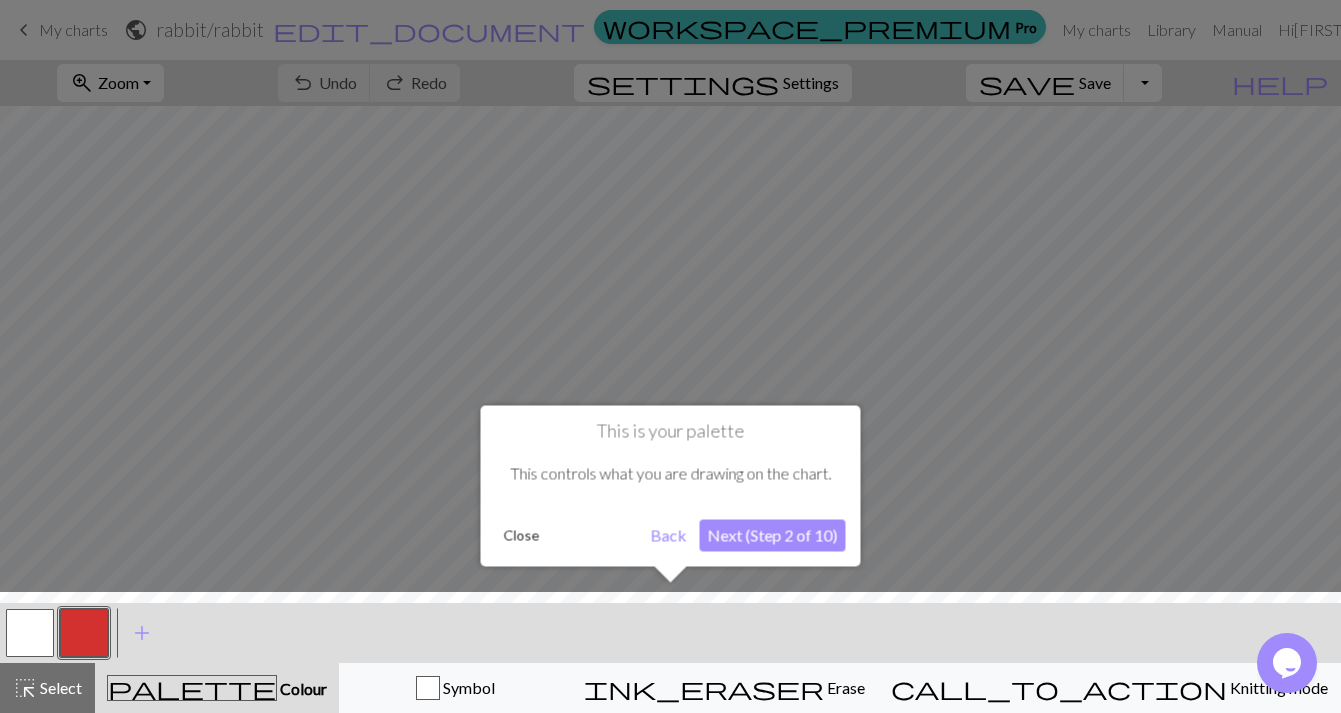 scroll, scrollTop: 0, scrollLeft: 0, axis: both 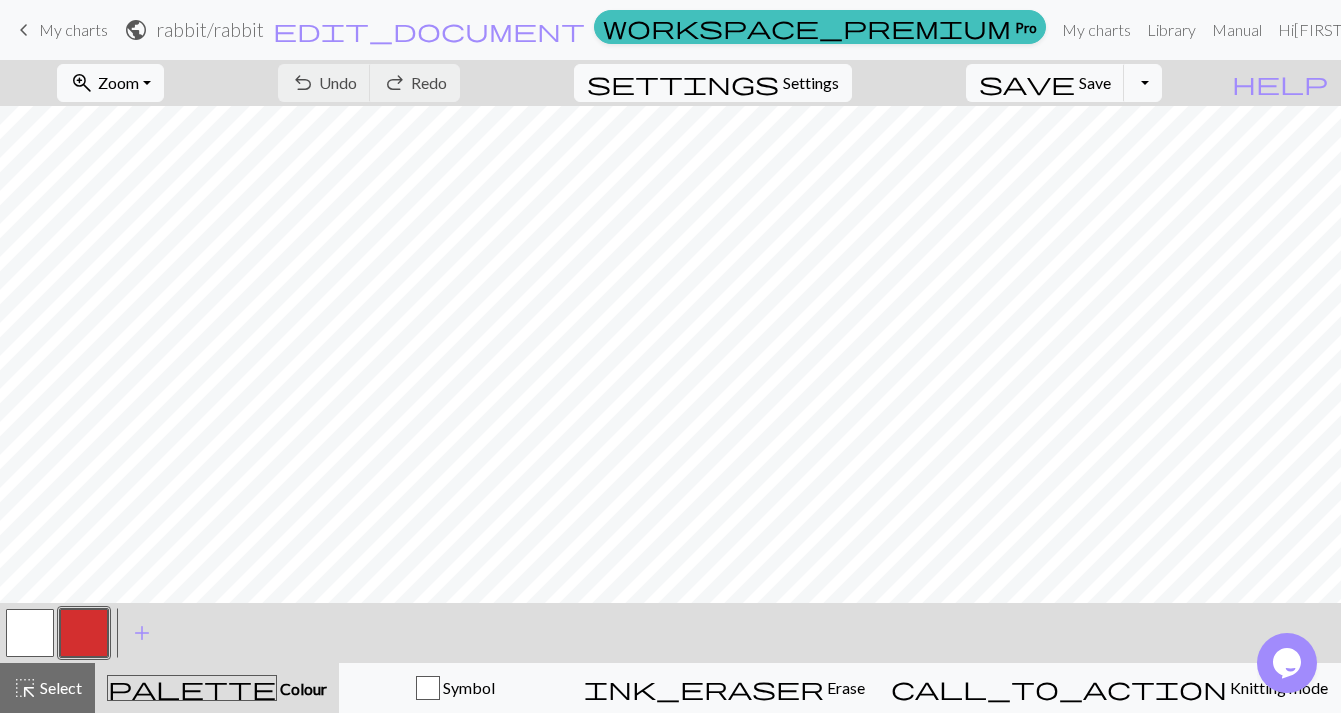 click at bounding box center [84, 633] 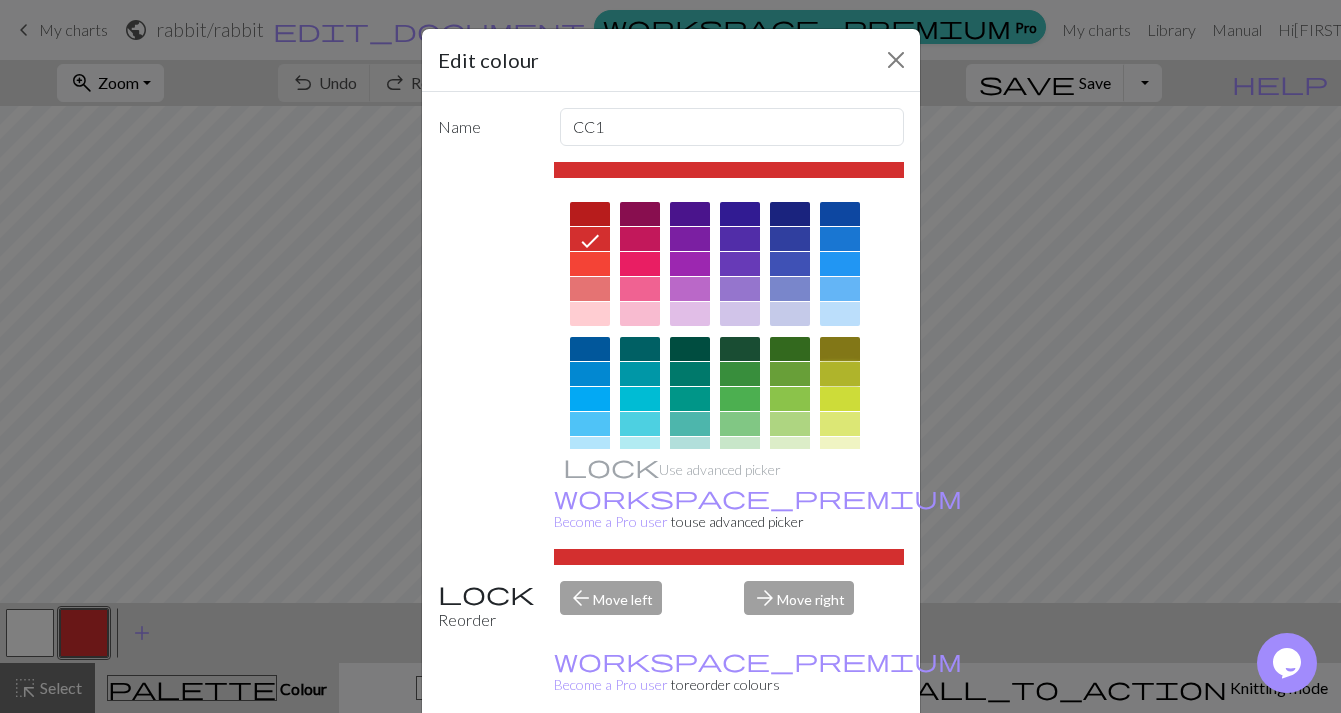 click at bounding box center [840, 374] 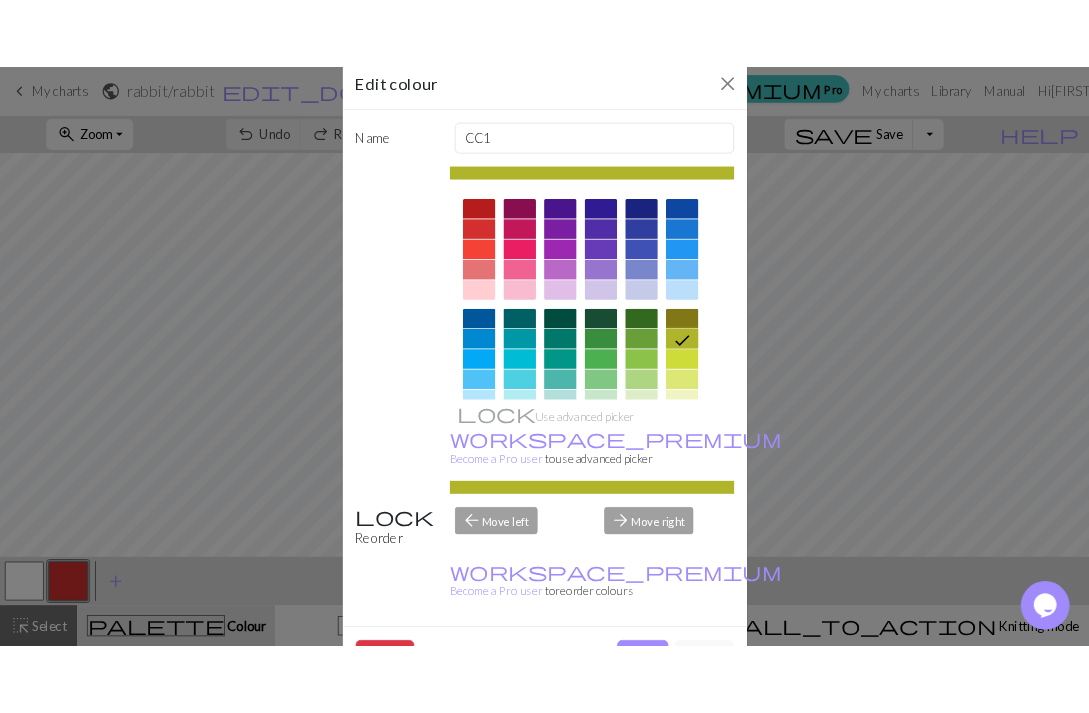 scroll, scrollTop: 50, scrollLeft: 0, axis: vertical 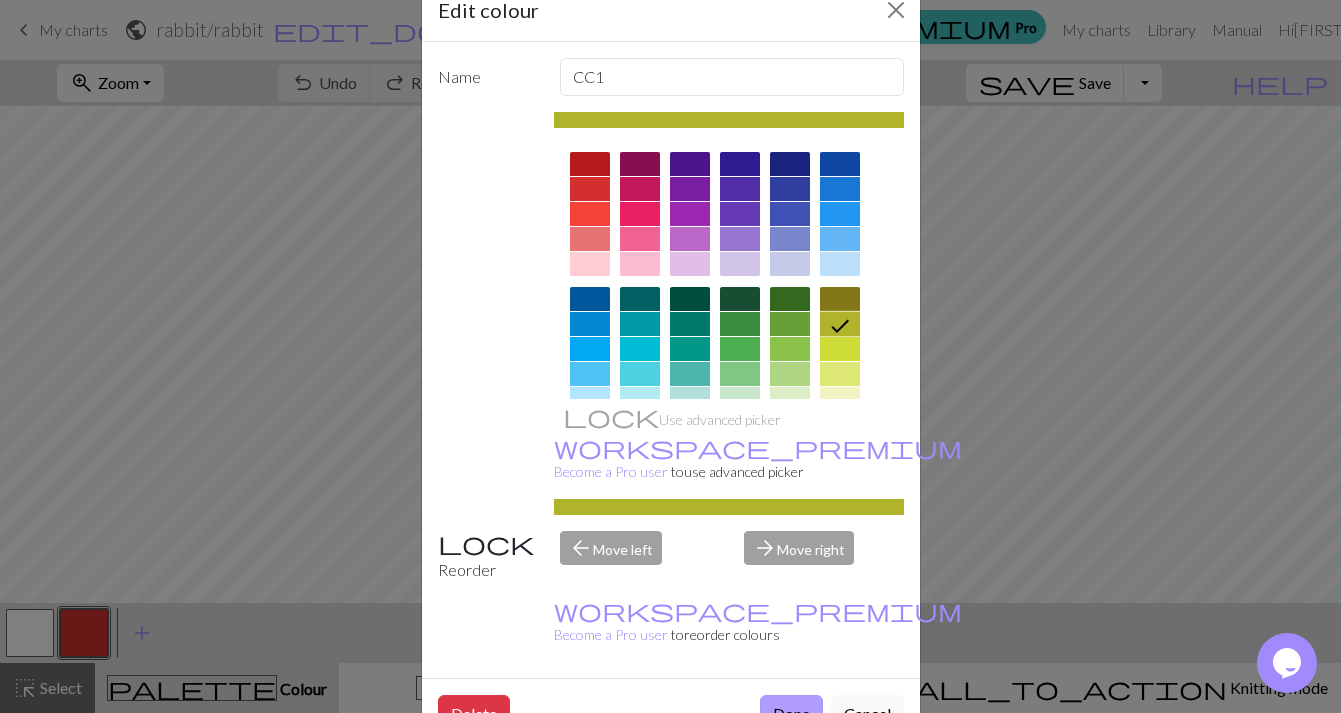 click on "Done" at bounding box center [791, 714] 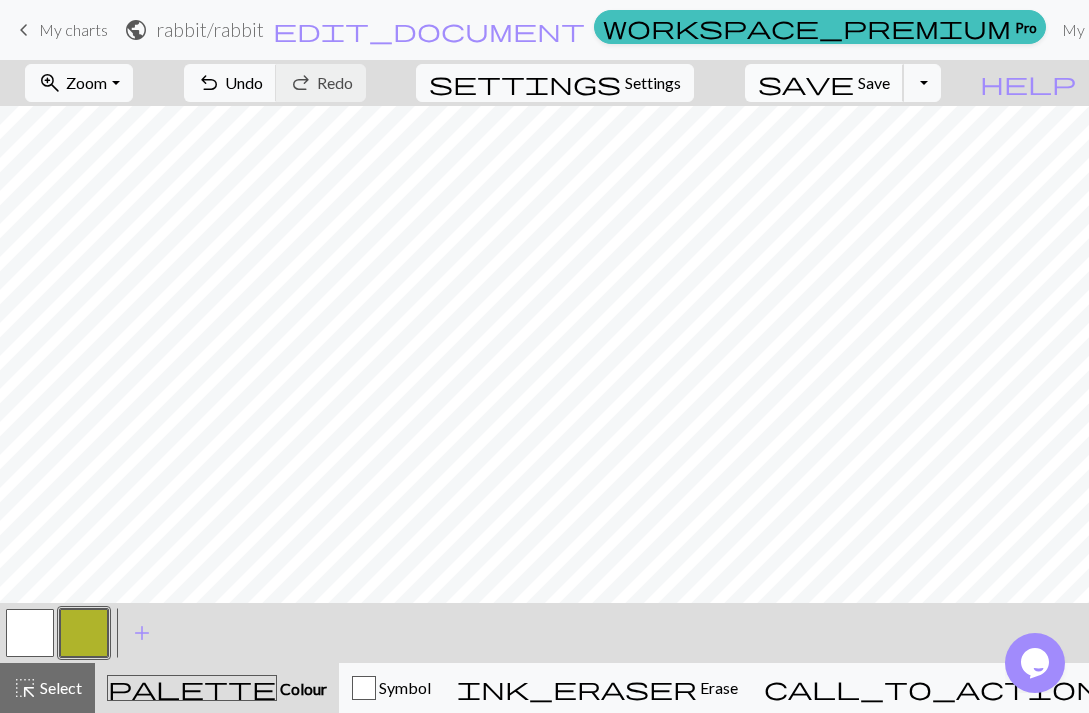 click on "Save" at bounding box center (874, 82) 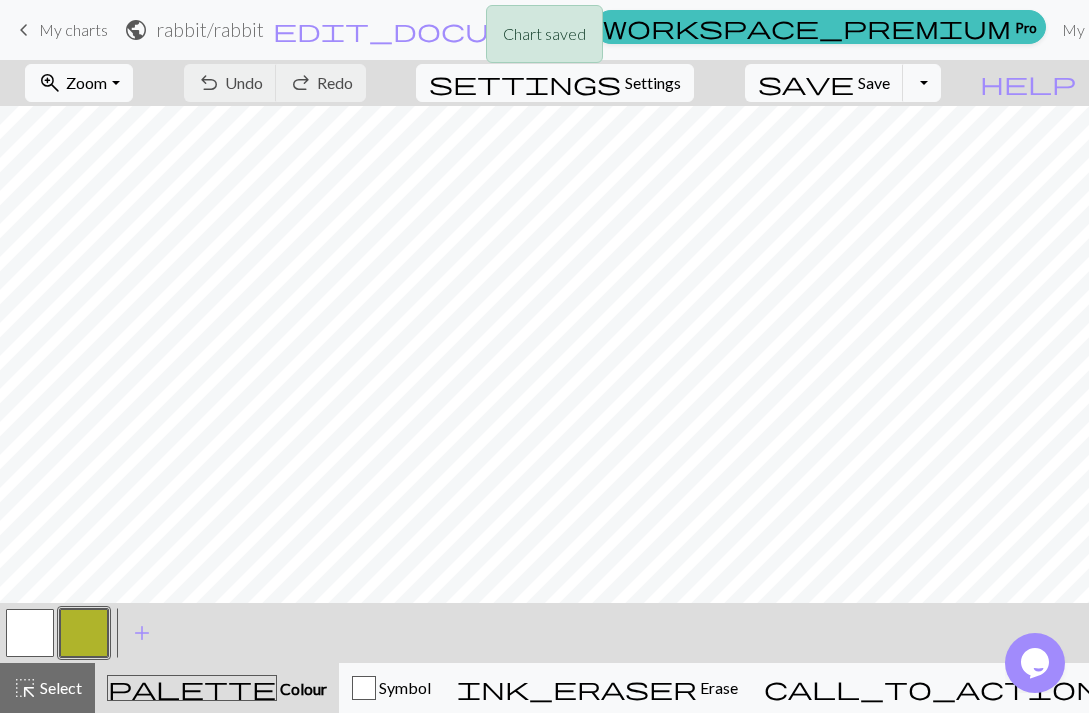 click on "Chart saved" at bounding box center (544, 39) 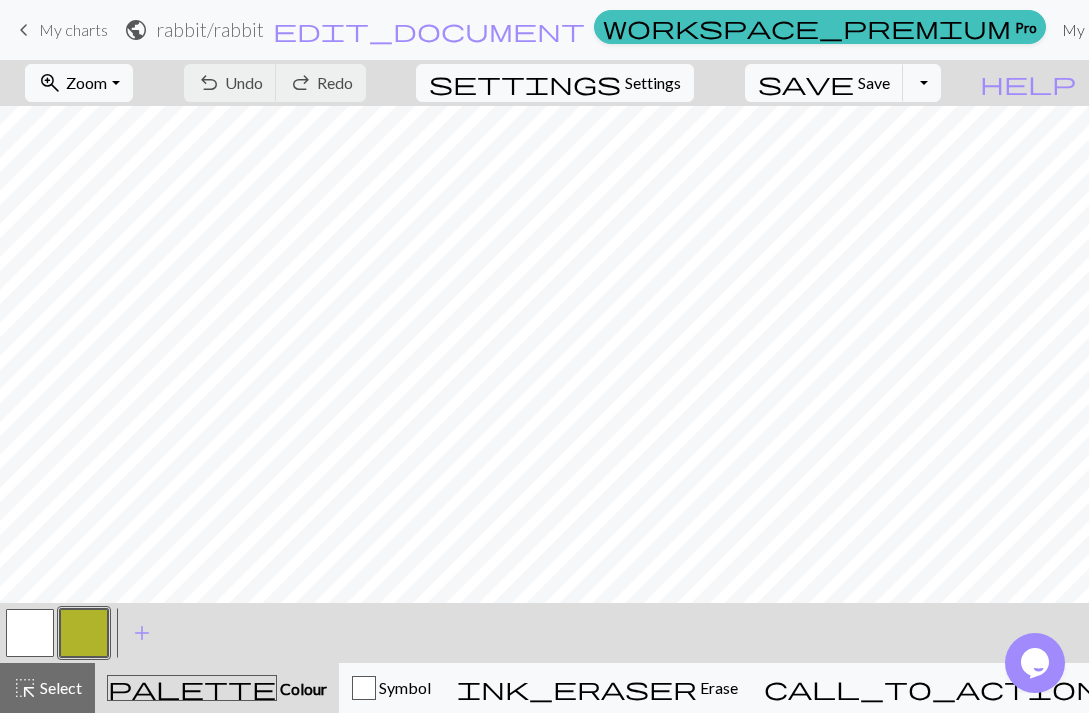 click on "My charts" at bounding box center [1096, 30] 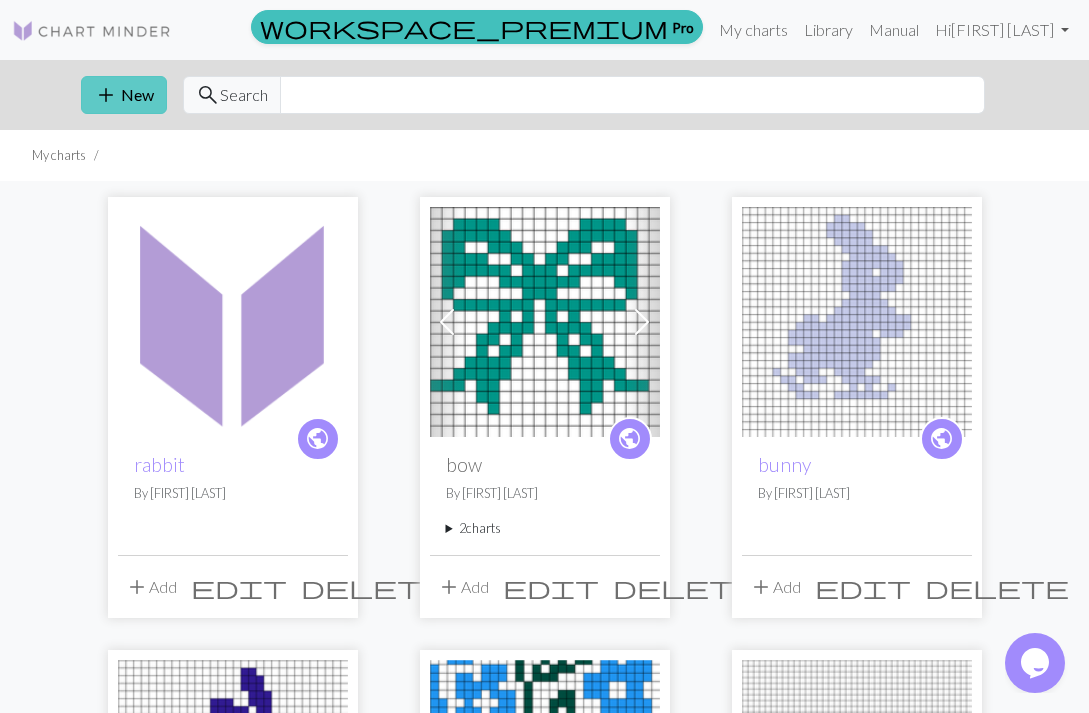 click on "add   New" at bounding box center (124, 95) 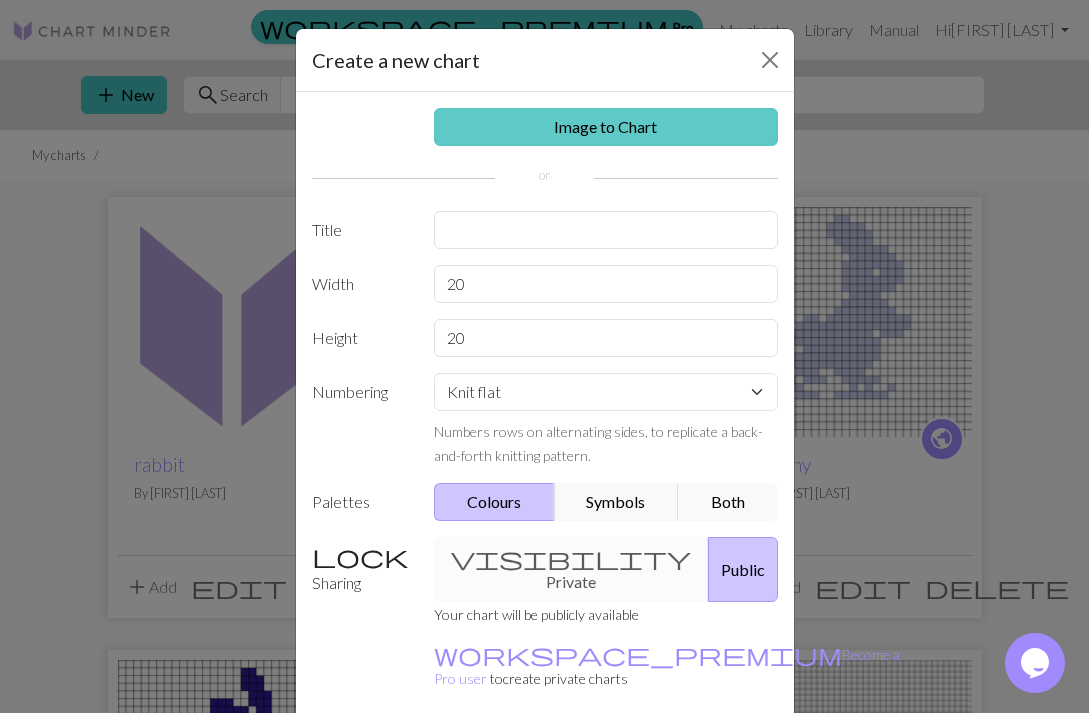 click on "Image to Chart" at bounding box center (606, 127) 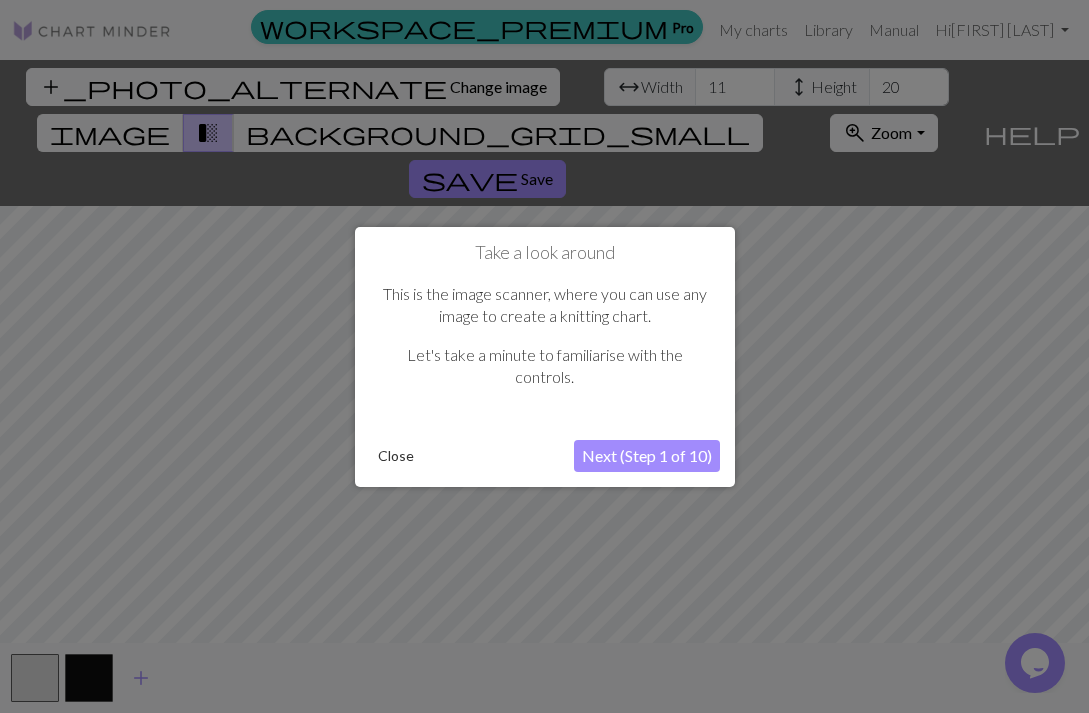 click on "Close" at bounding box center [396, 456] 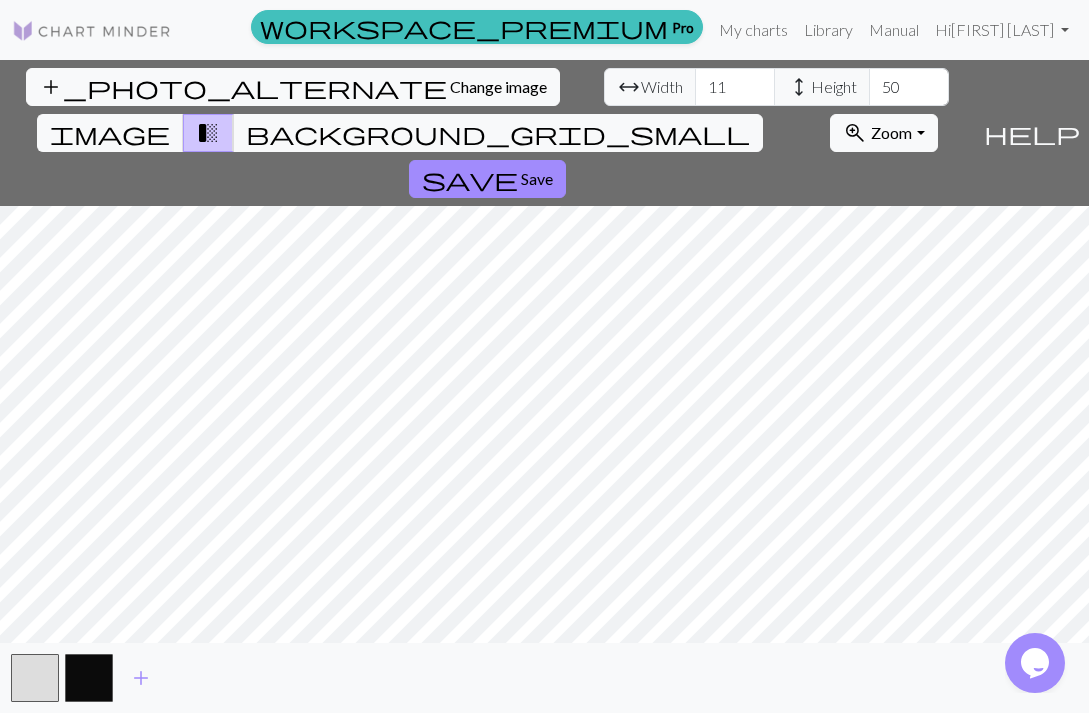 click on "50" at bounding box center (909, 87) 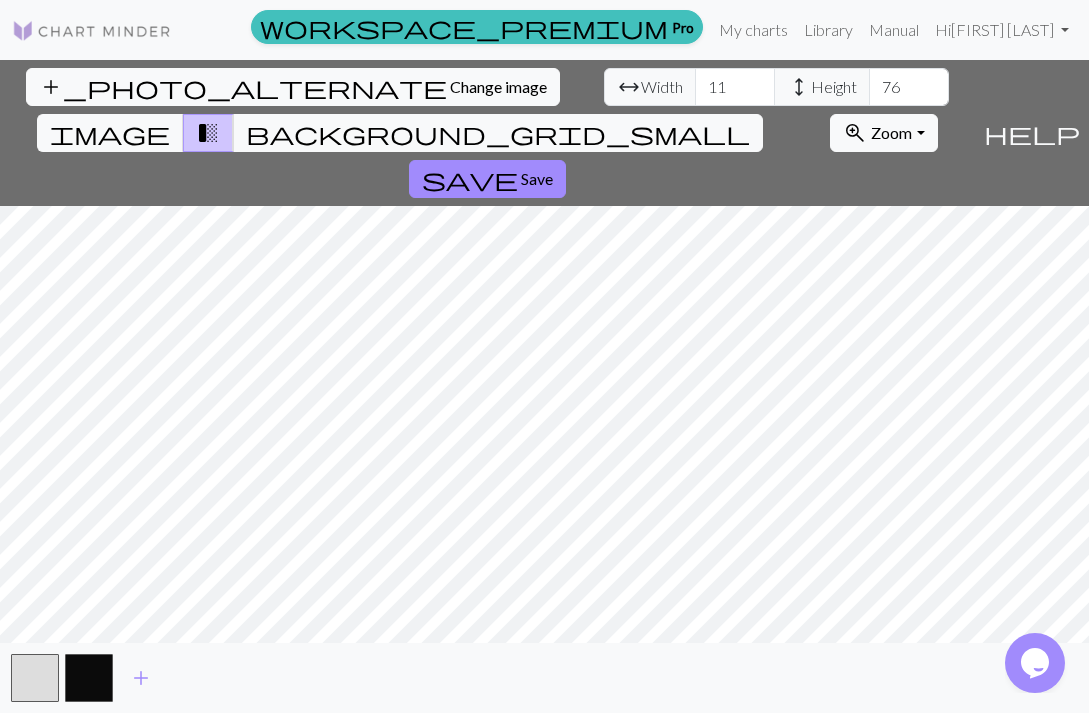 click on "76" at bounding box center (909, 87) 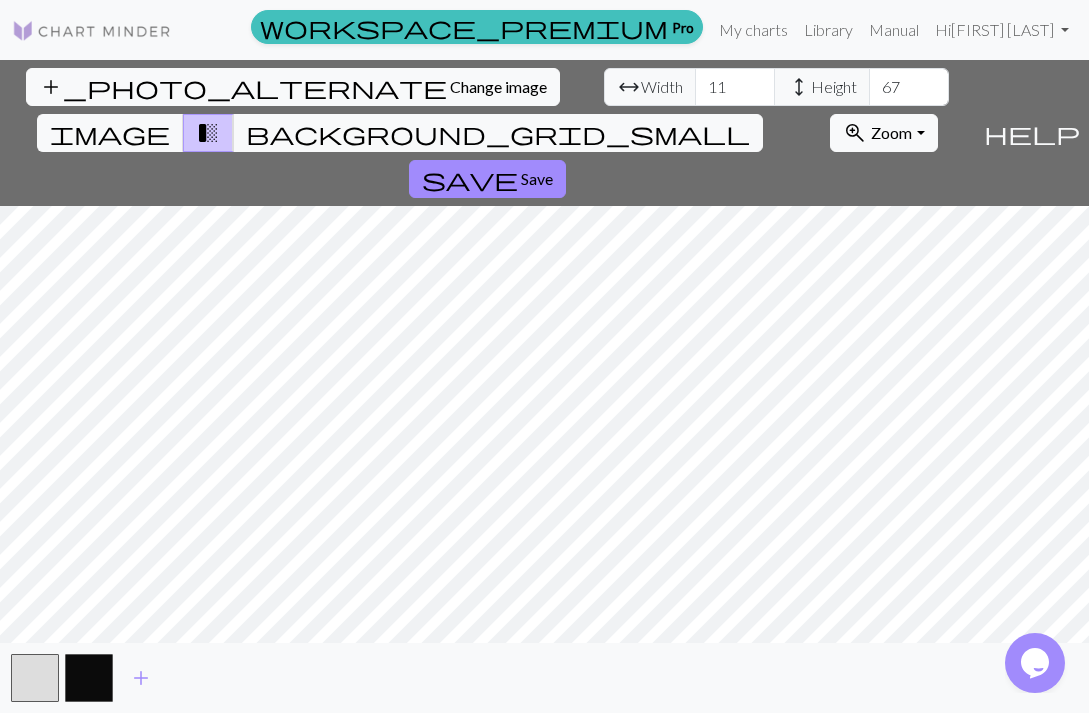 type on "66" 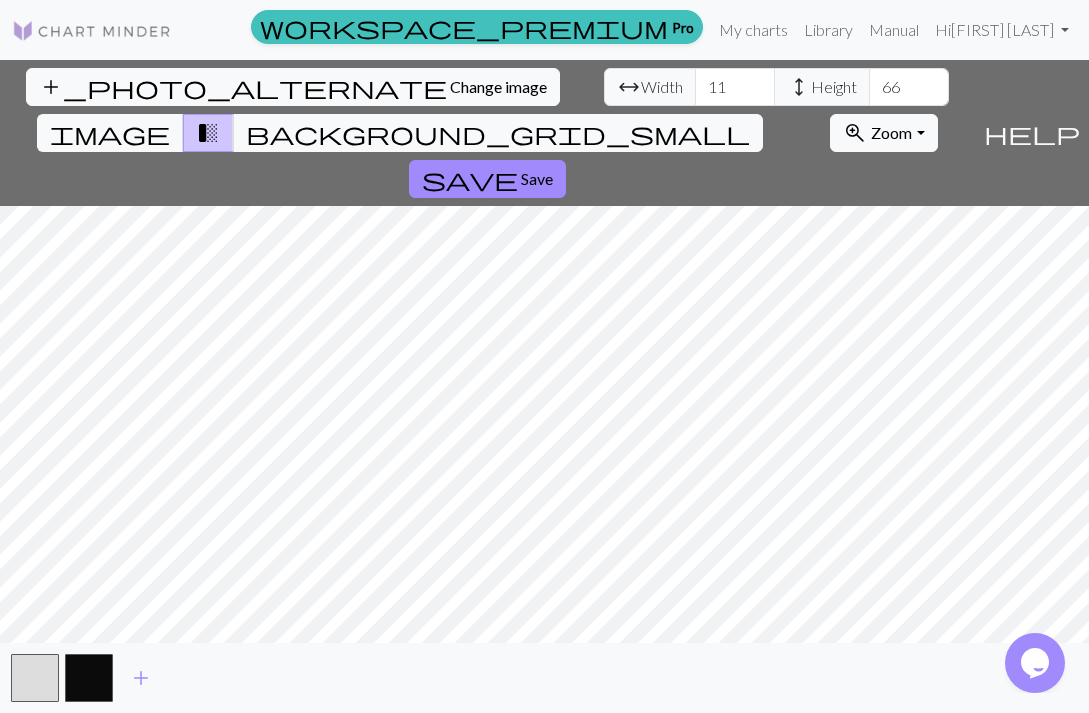 click on "66" at bounding box center (909, 87) 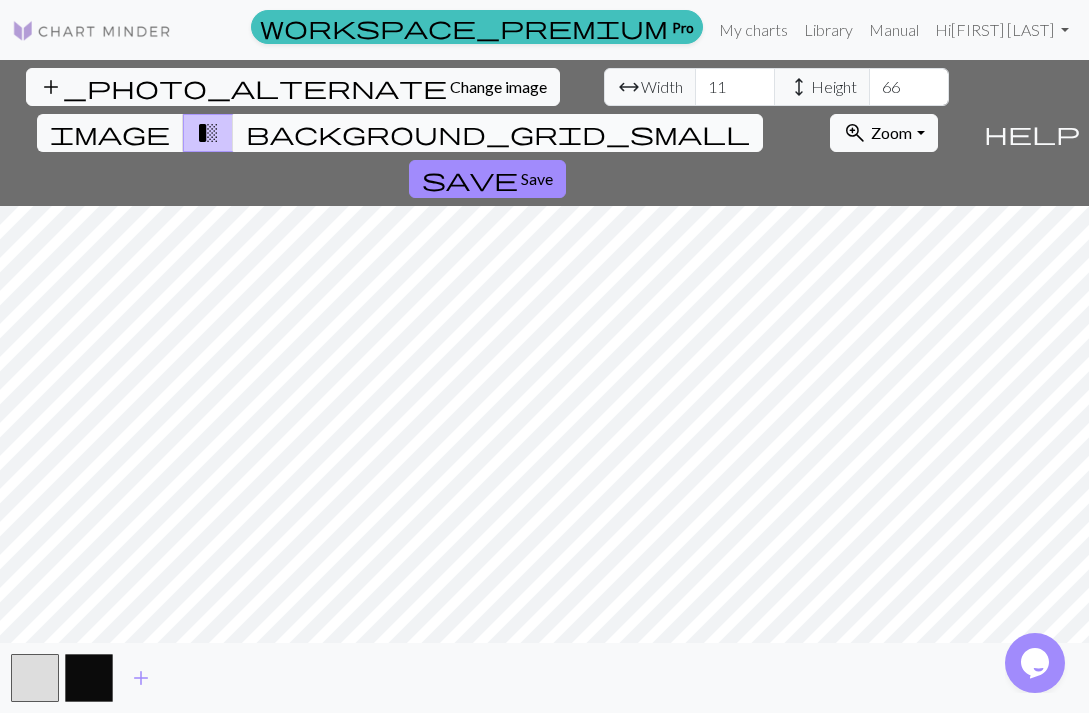 click on "add_photo_alternate   Change image arrow_range   Width 11 height   Height 66 image transition_fade background_grid_small zoom_in Zoom Zoom Fit all Fit width Fit height 50% 100% 150% 200% save   Save help Show me around add" at bounding box center (544, 386) 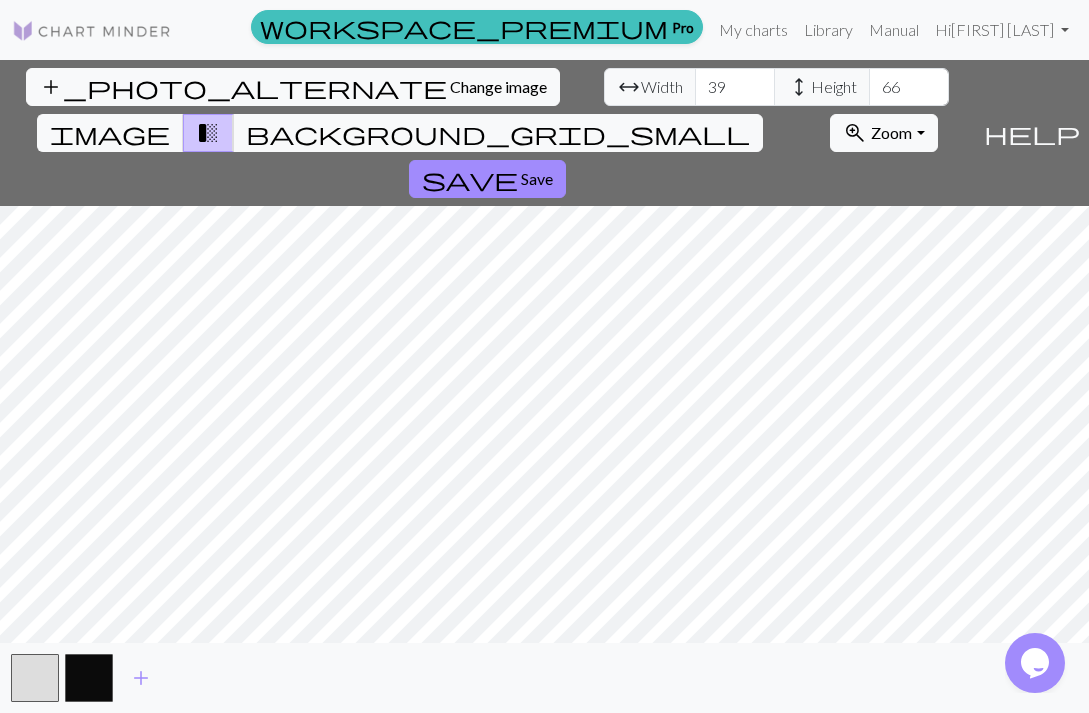 click on "39" at bounding box center [735, 87] 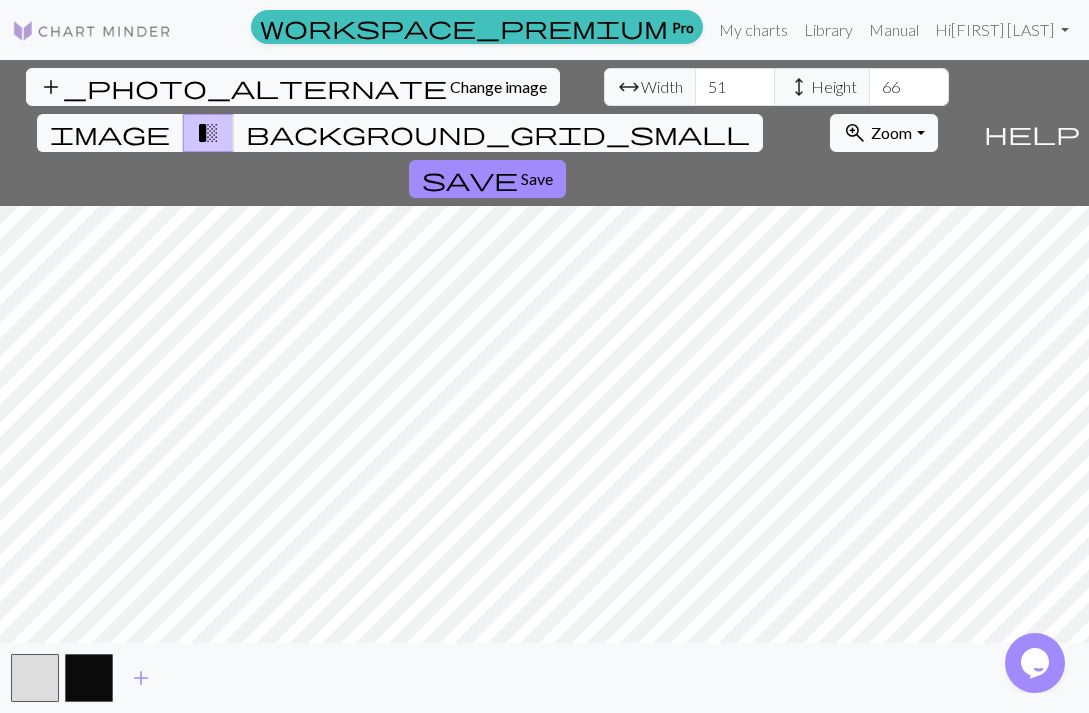 type on "53" 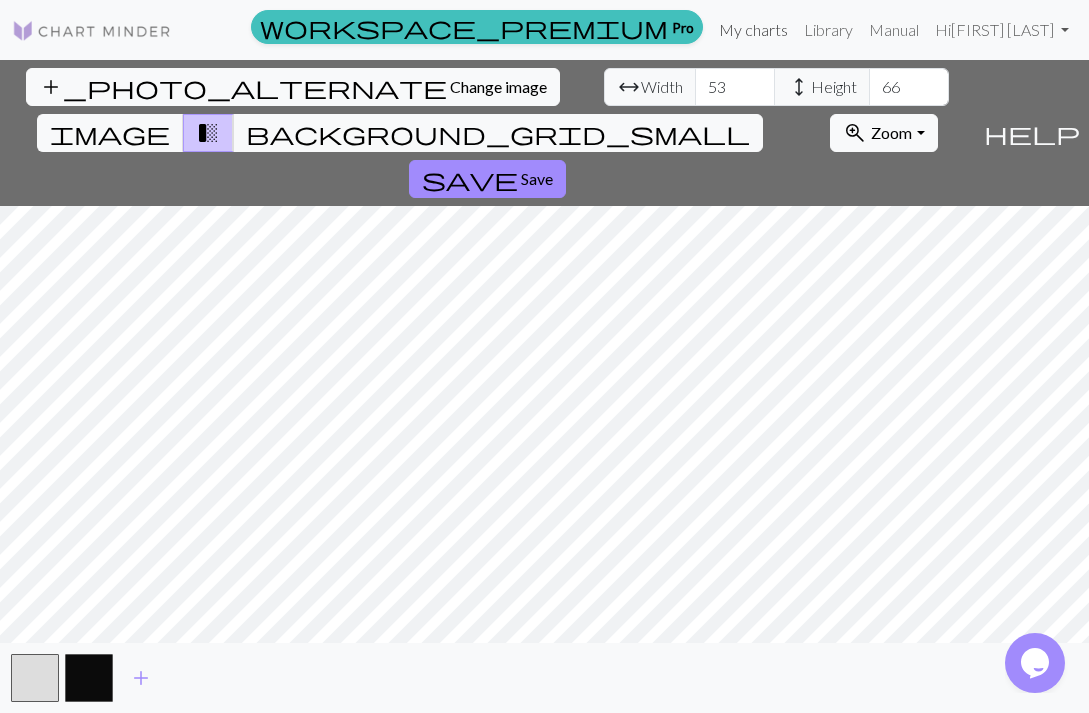 click on "My charts" at bounding box center (753, 30) 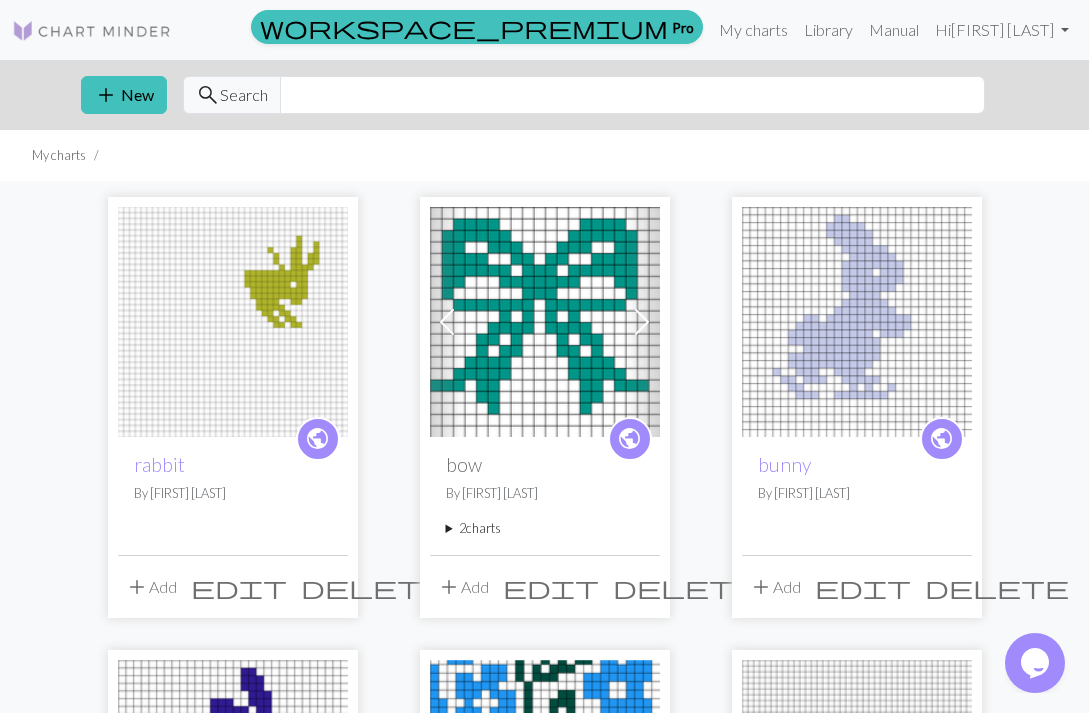 click at bounding box center (233, 322) 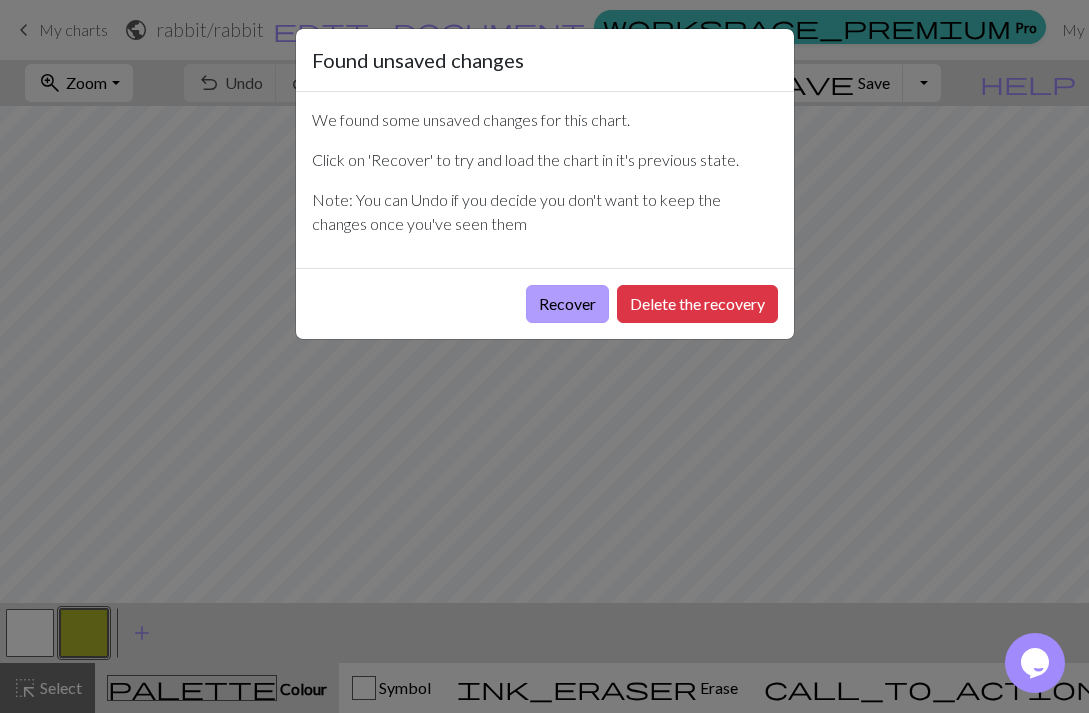 click on "Recover" at bounding box center [567, 304] 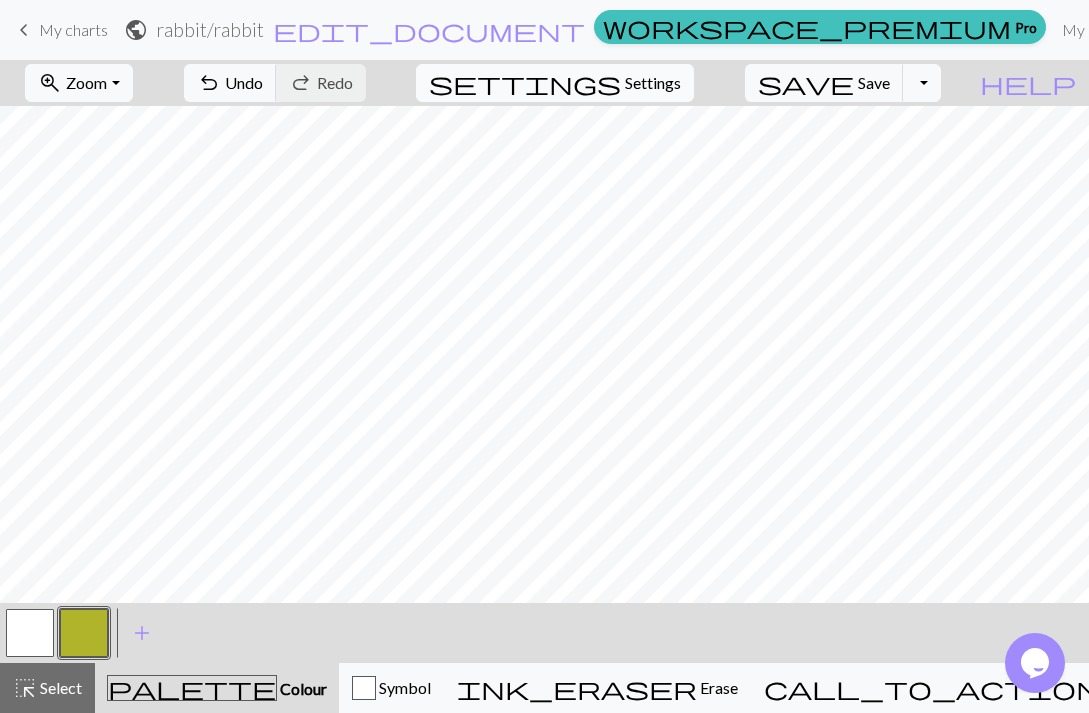 click on "Settings" at bounding box center (653, 83) 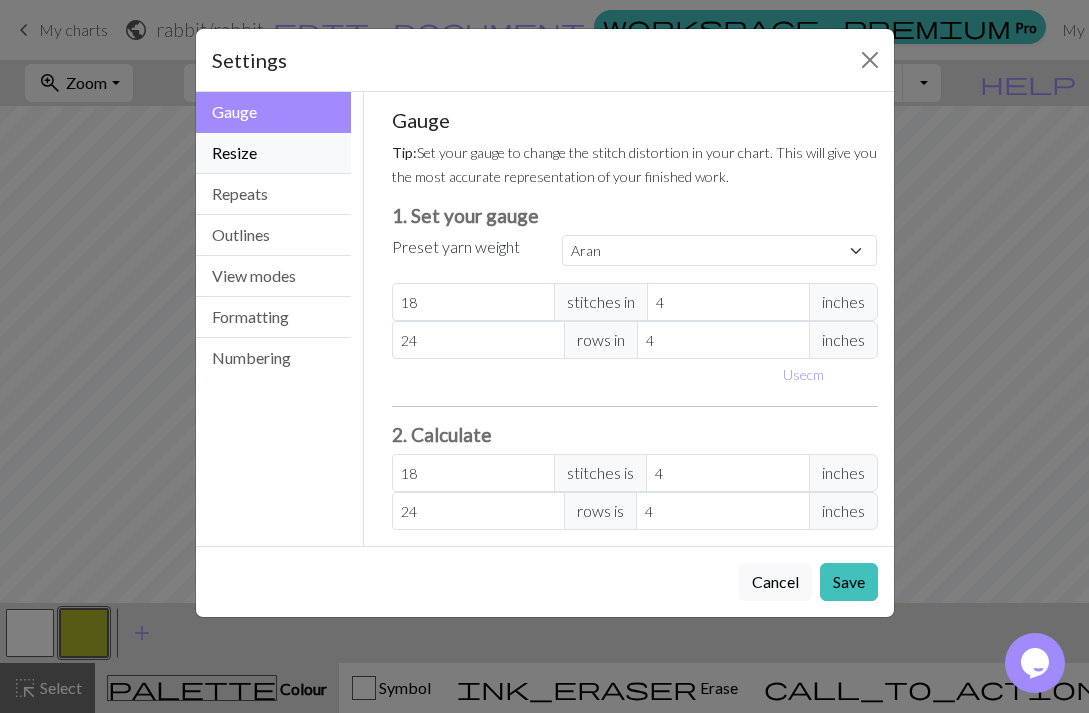 click on "Resize" at bounding box center (274, 153) 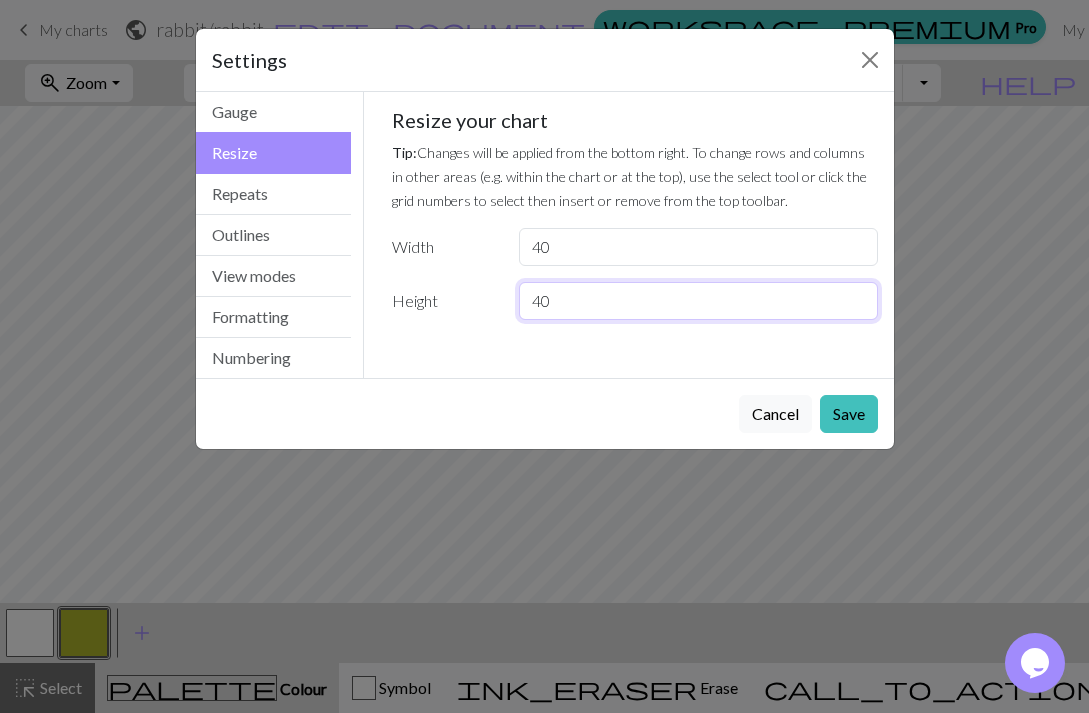 drag, startPoint x: 565, startPoint y: 307, endPoint x: 480, endPoint y: 305, distance: 85.02353 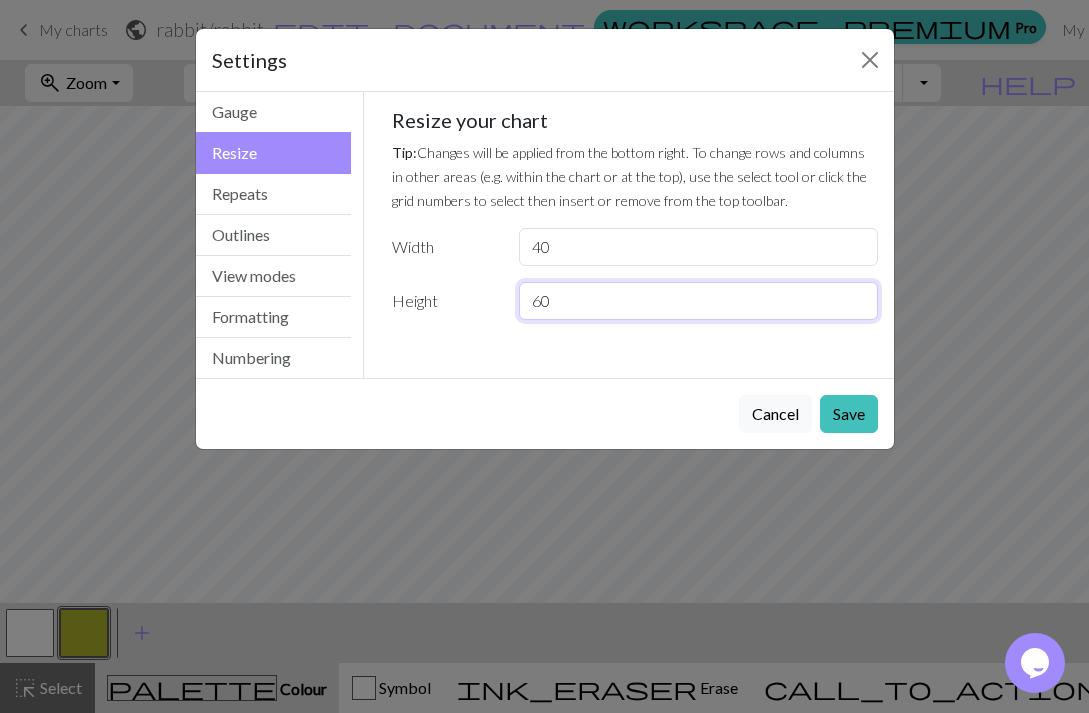 type on "60" 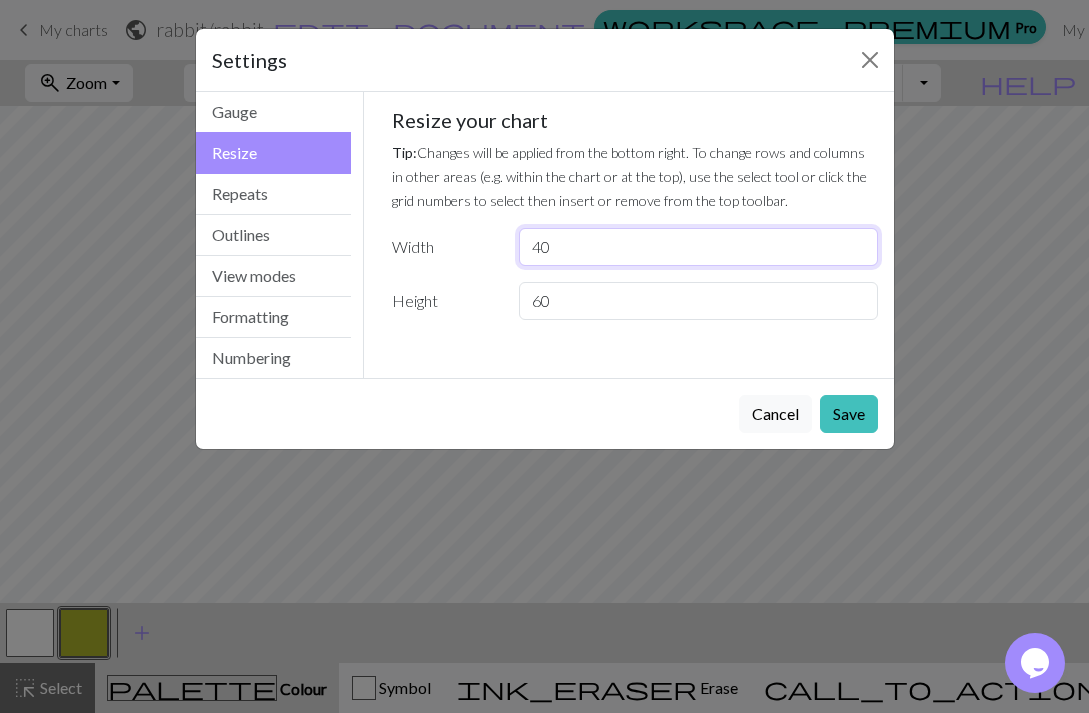drag, startPoint x: 557, startPoint y: 245, endPoint x: 451, endPoint y: 239, distance: 106.16968 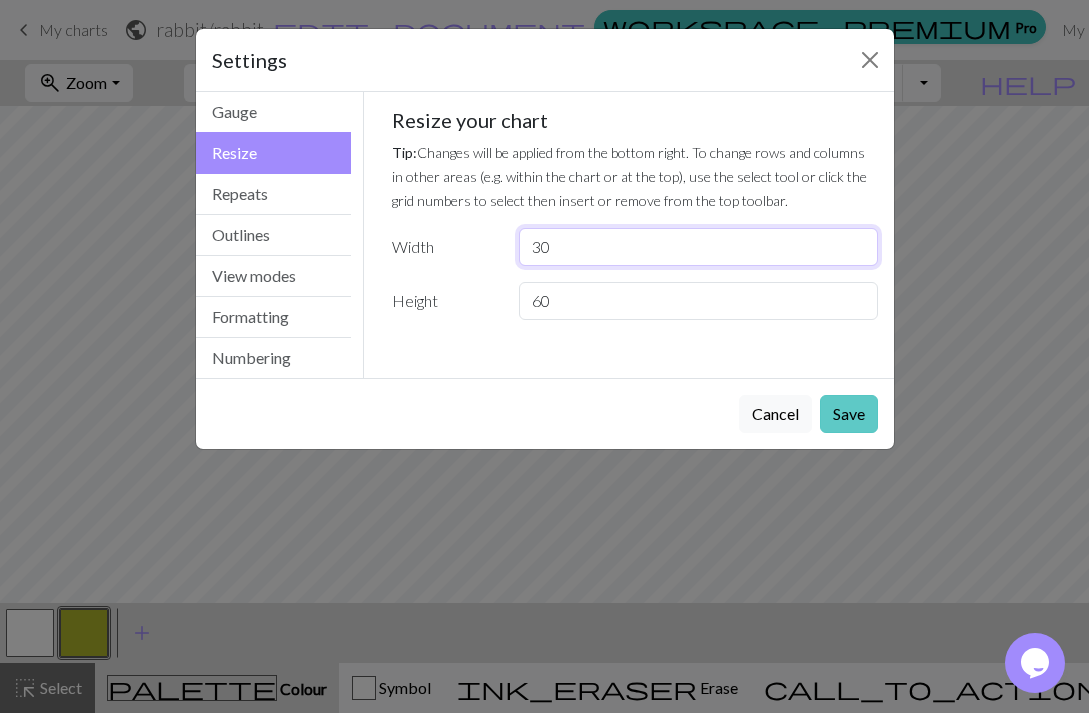 type on "30" 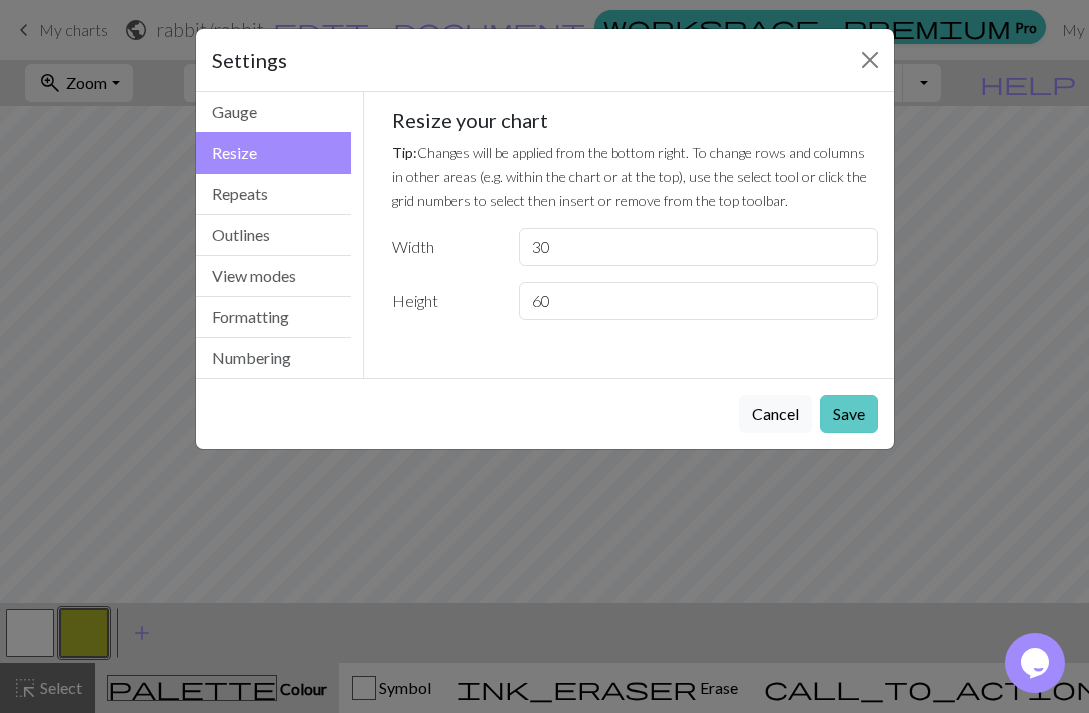 click on "Save" at bounding box center (849, 414) 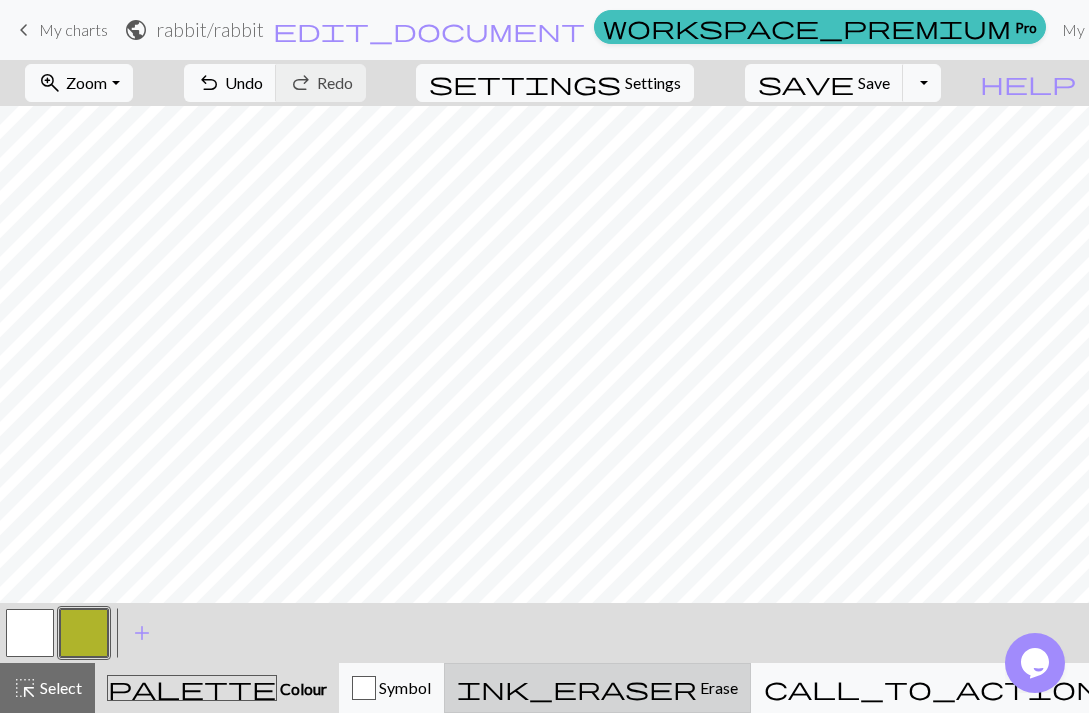 click on "Erase" at bounding box center (717, 687) 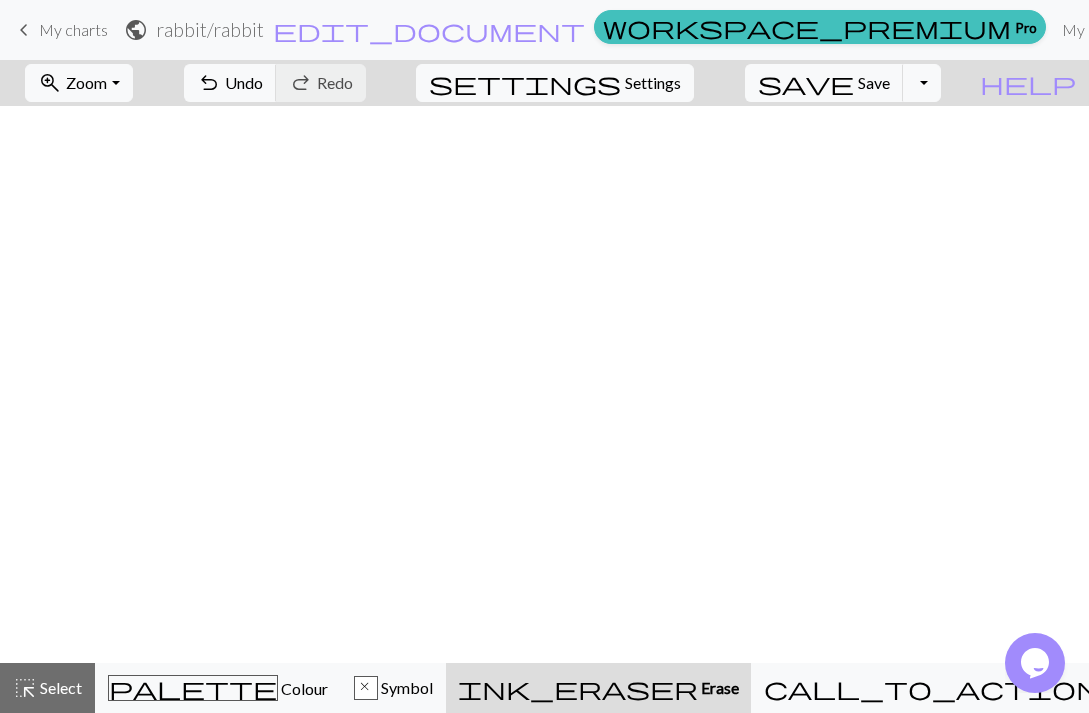 scroll, scrollTop: 0, scrollLeft: 0, axis: both 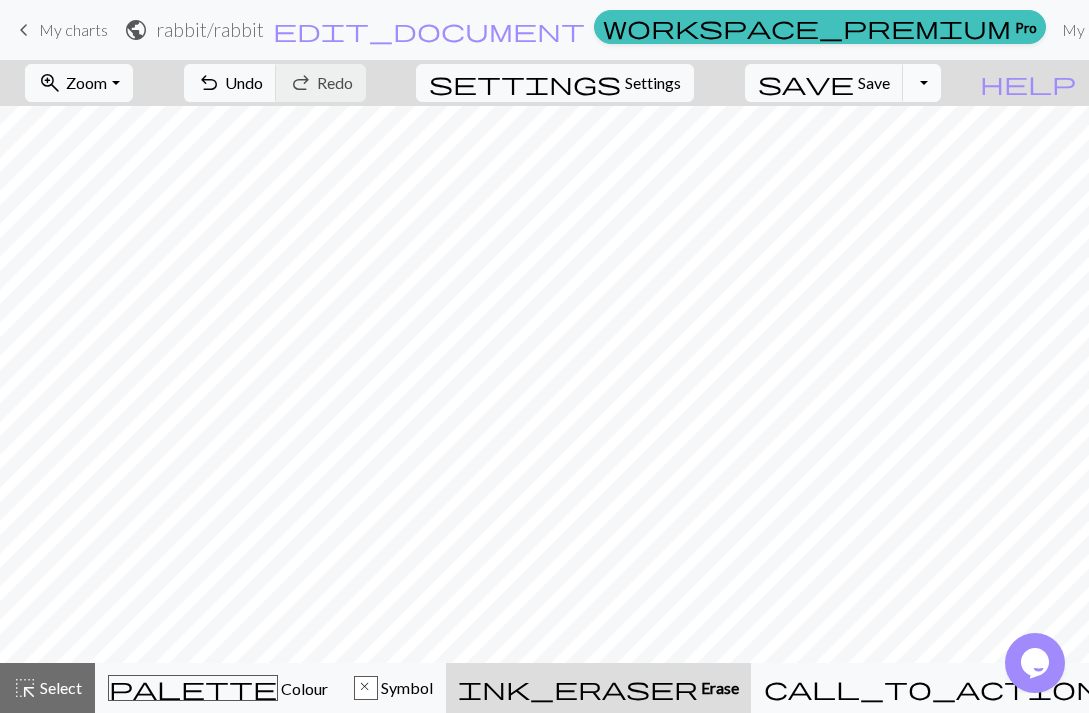 click on "Toggle Dropdown" at bounding box center (922, 83) 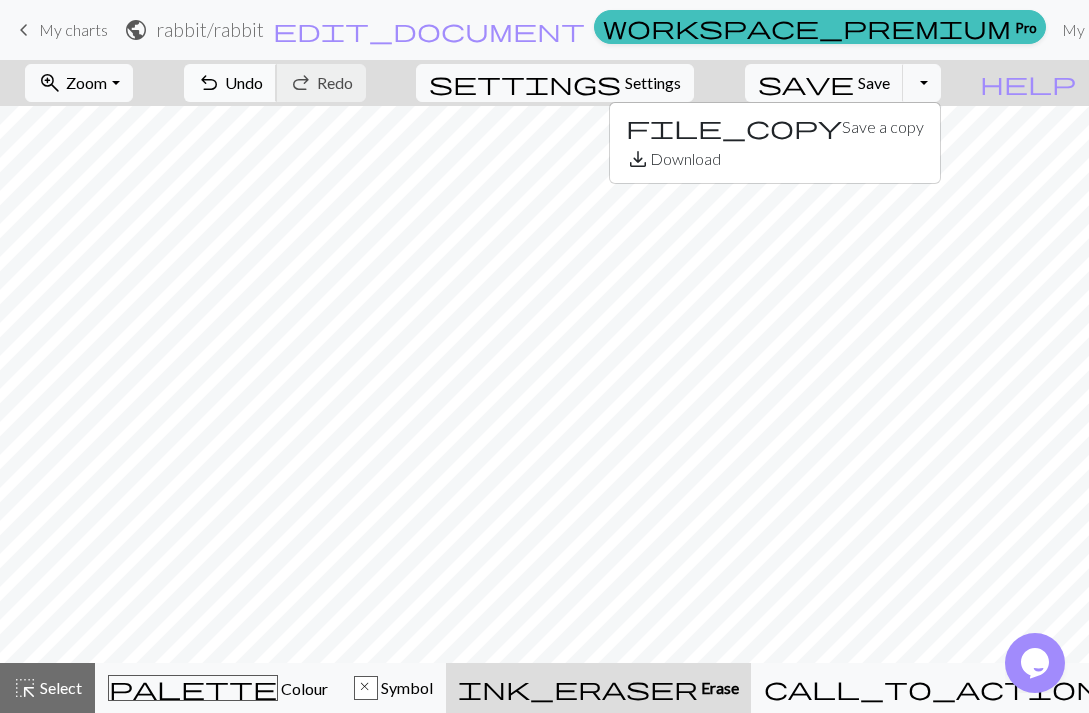 click on "undo Undo Undo" at bounding box center (230, 83) 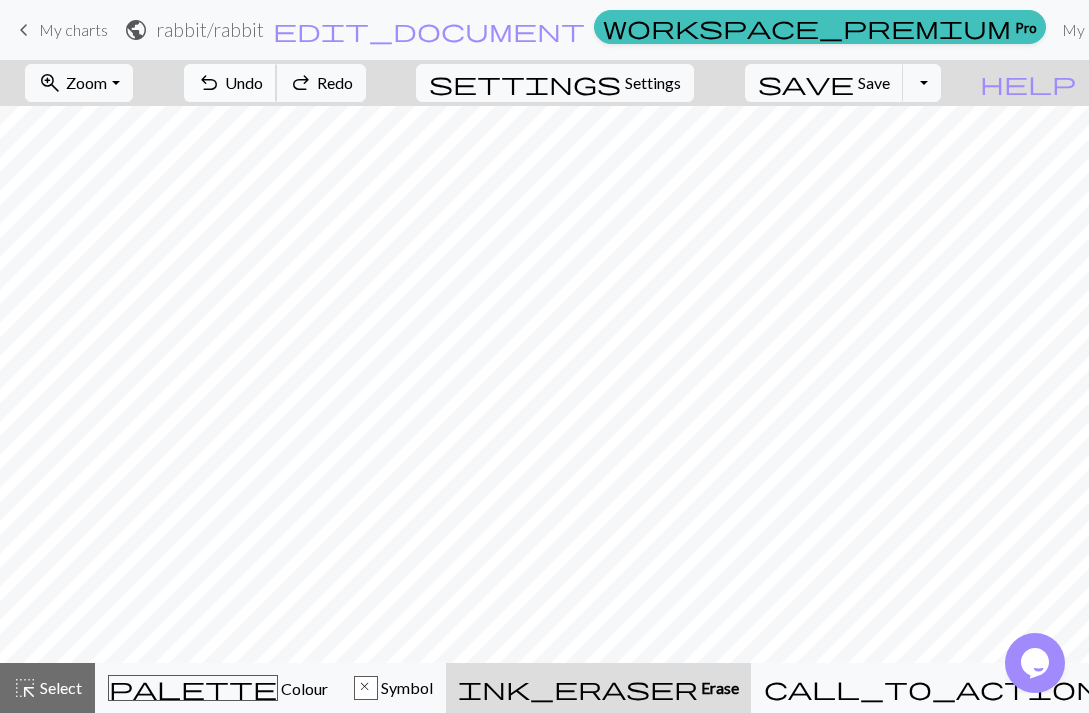 click on "undo" at bounding box center (209, 83) 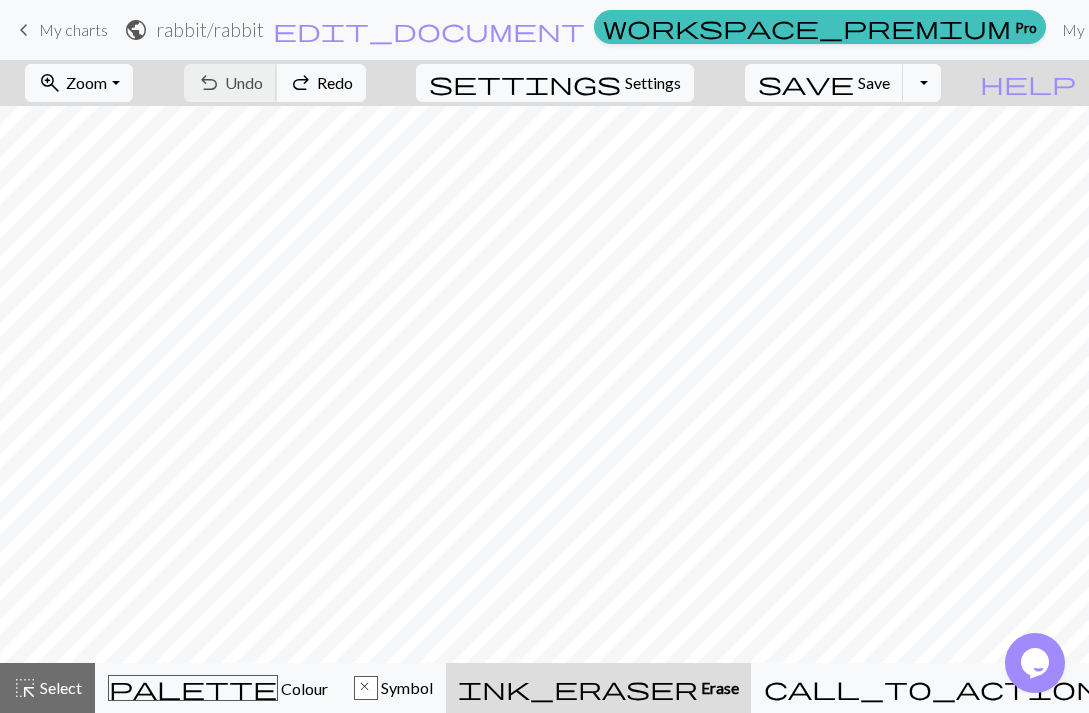click on "undo Undo Undo redo Redo Redo" at bounding box center (275, 83) 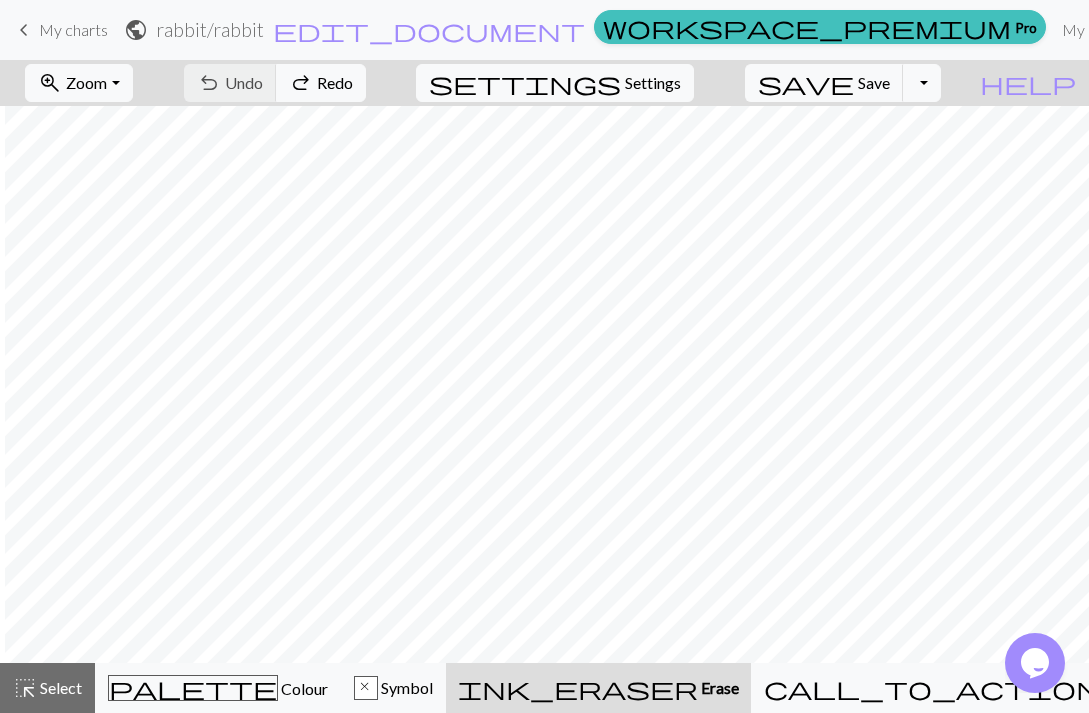 scroll, scrollTop: 0, scrollLeft: 81, axis: horizontal 